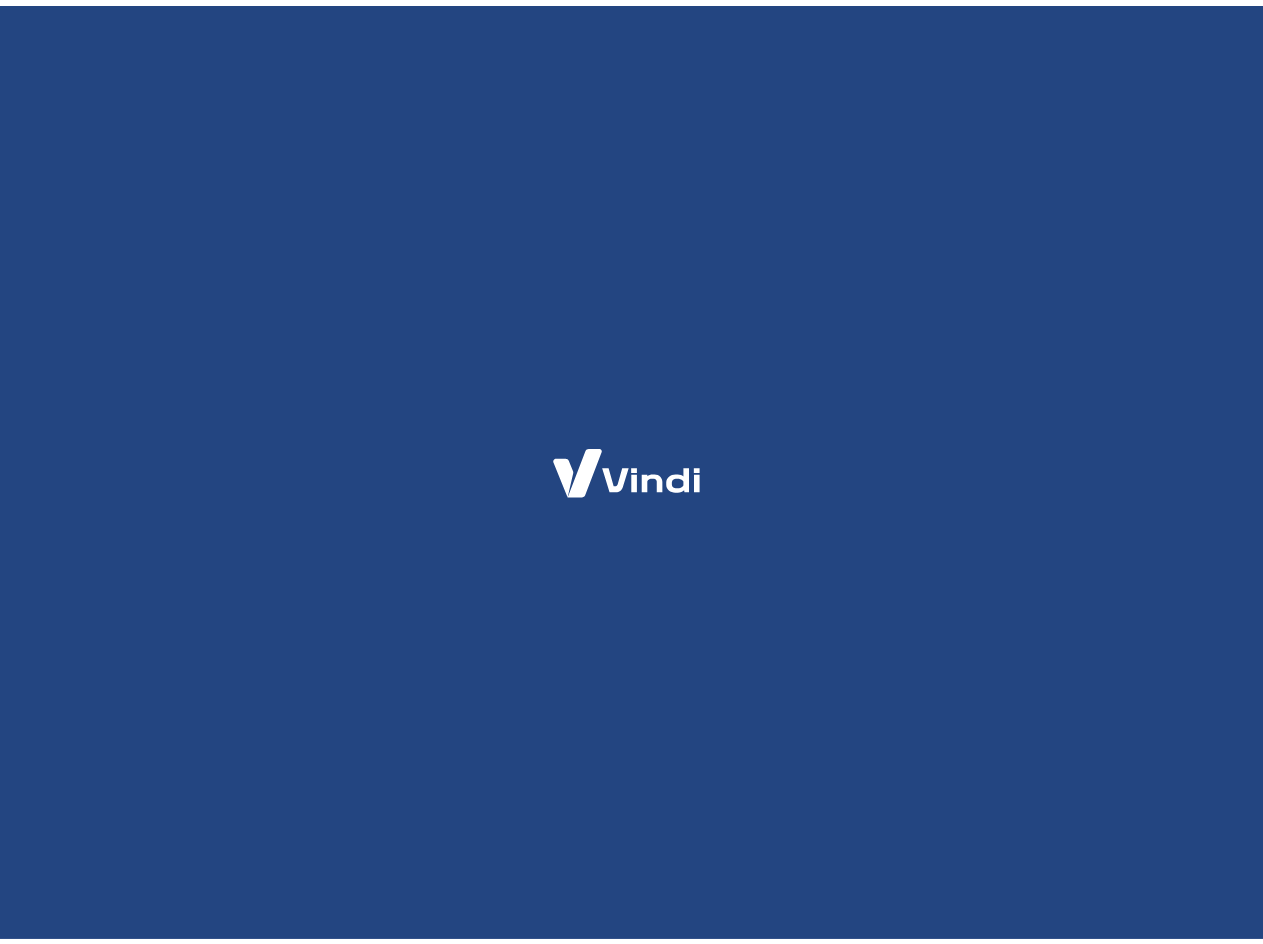 scroll, scrollTop: 0, scrollLeft: 0, axis: both 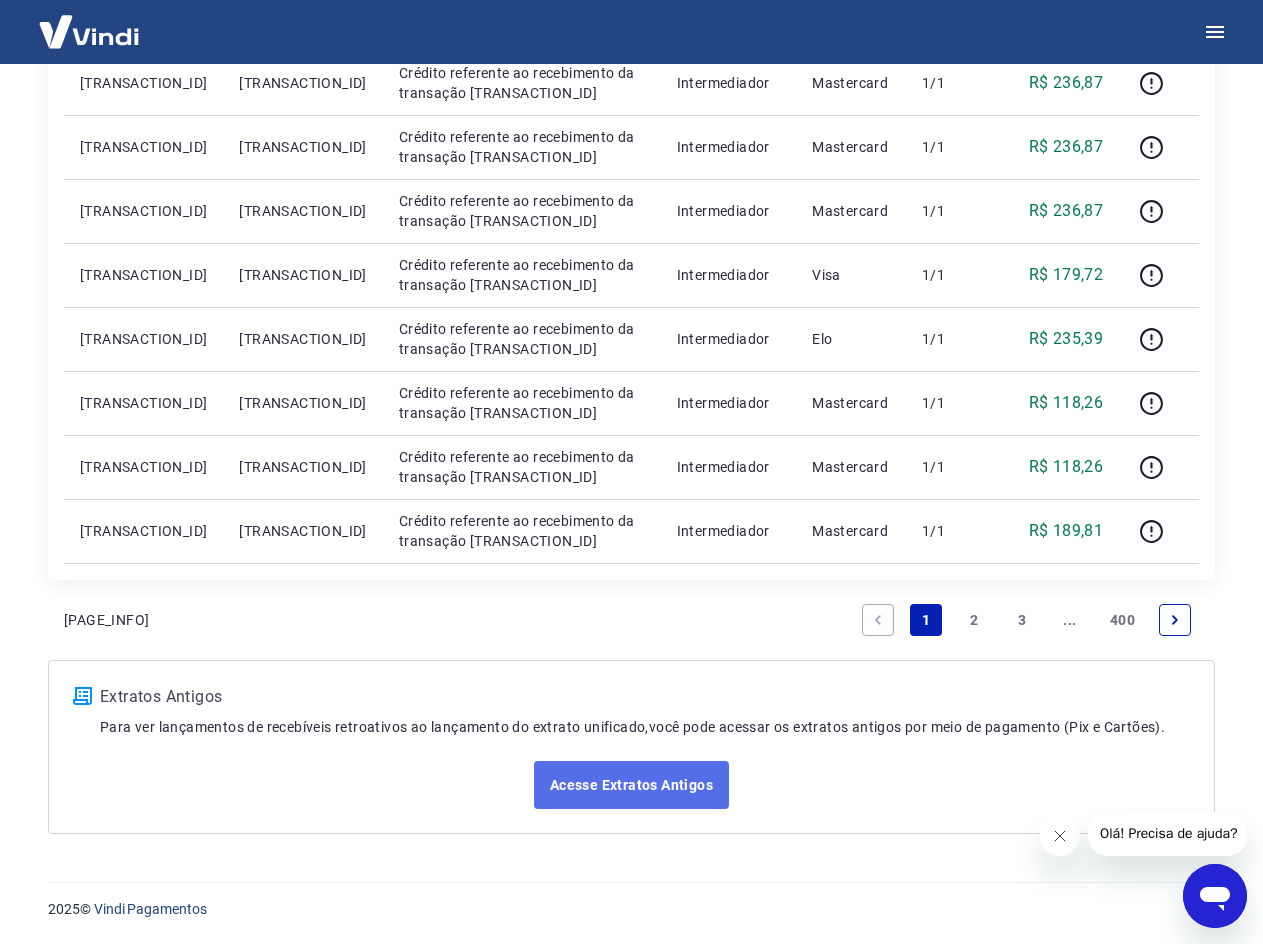 click on "Acesse Extratos Antigos" at bounding box center [631, 785] 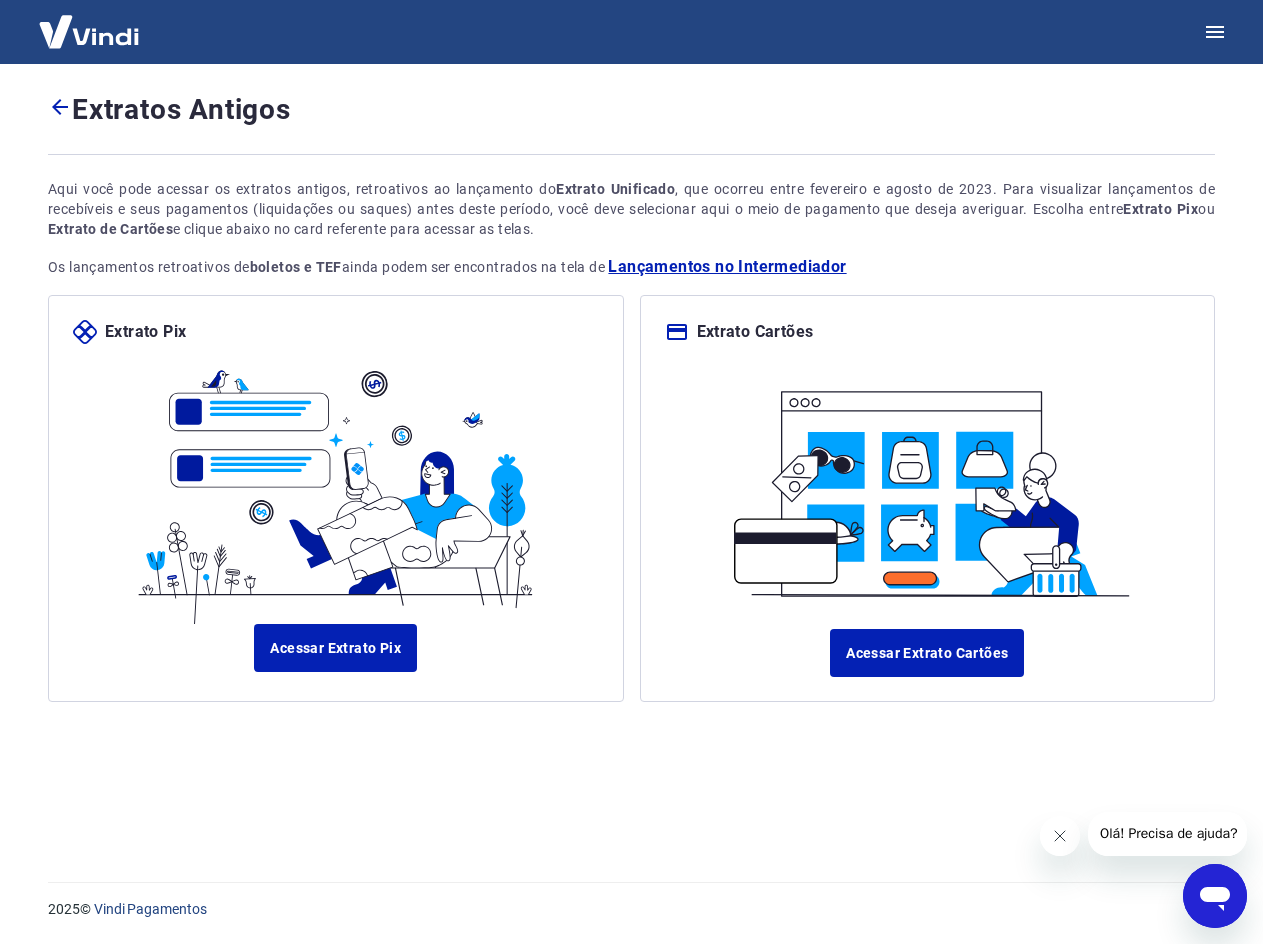 scroll, scrollTop: 0, scrollLeft: 0, axis: both 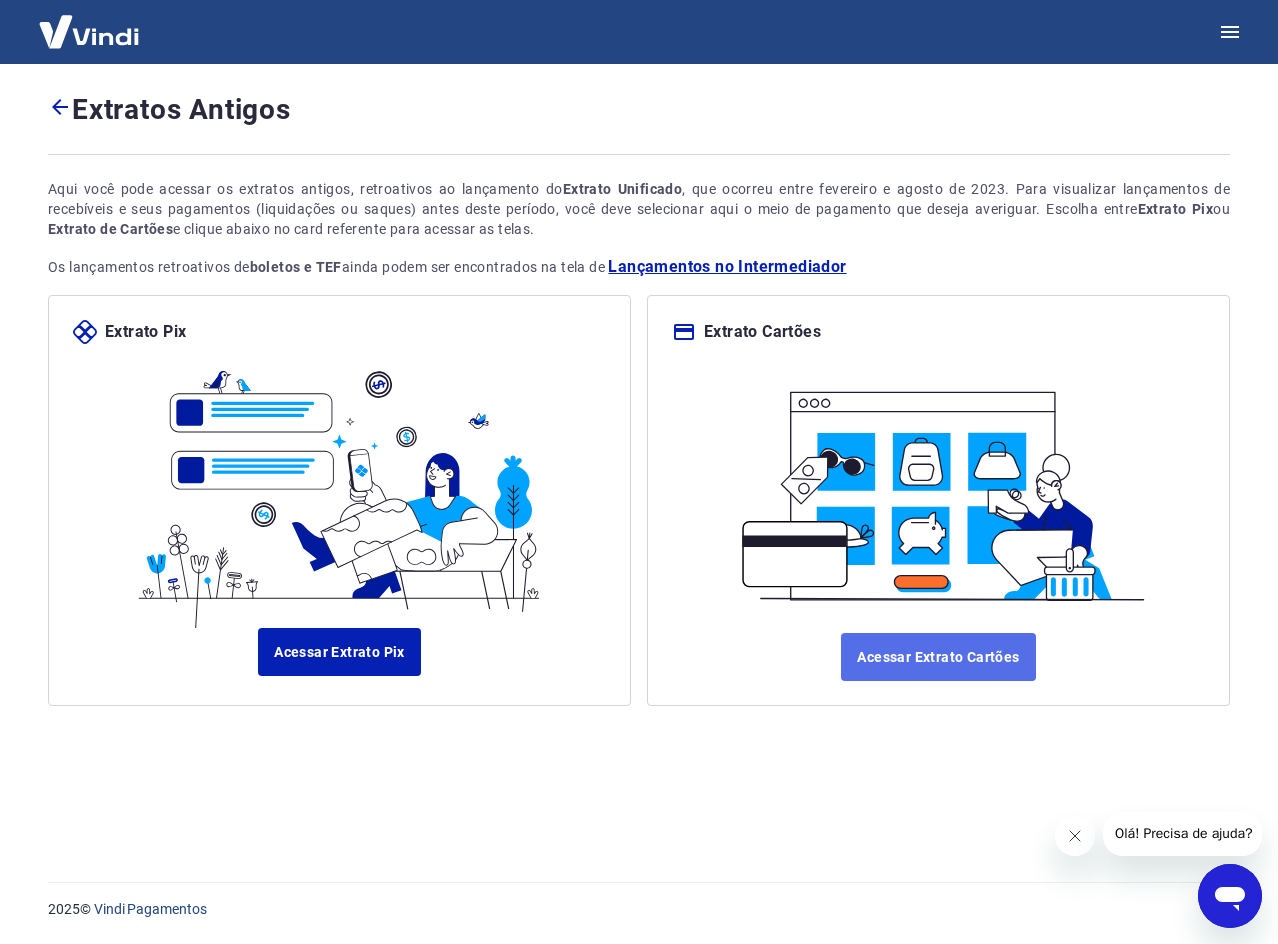 click on "Acessar Extrato Cartões" at bounding box center [938, 657] 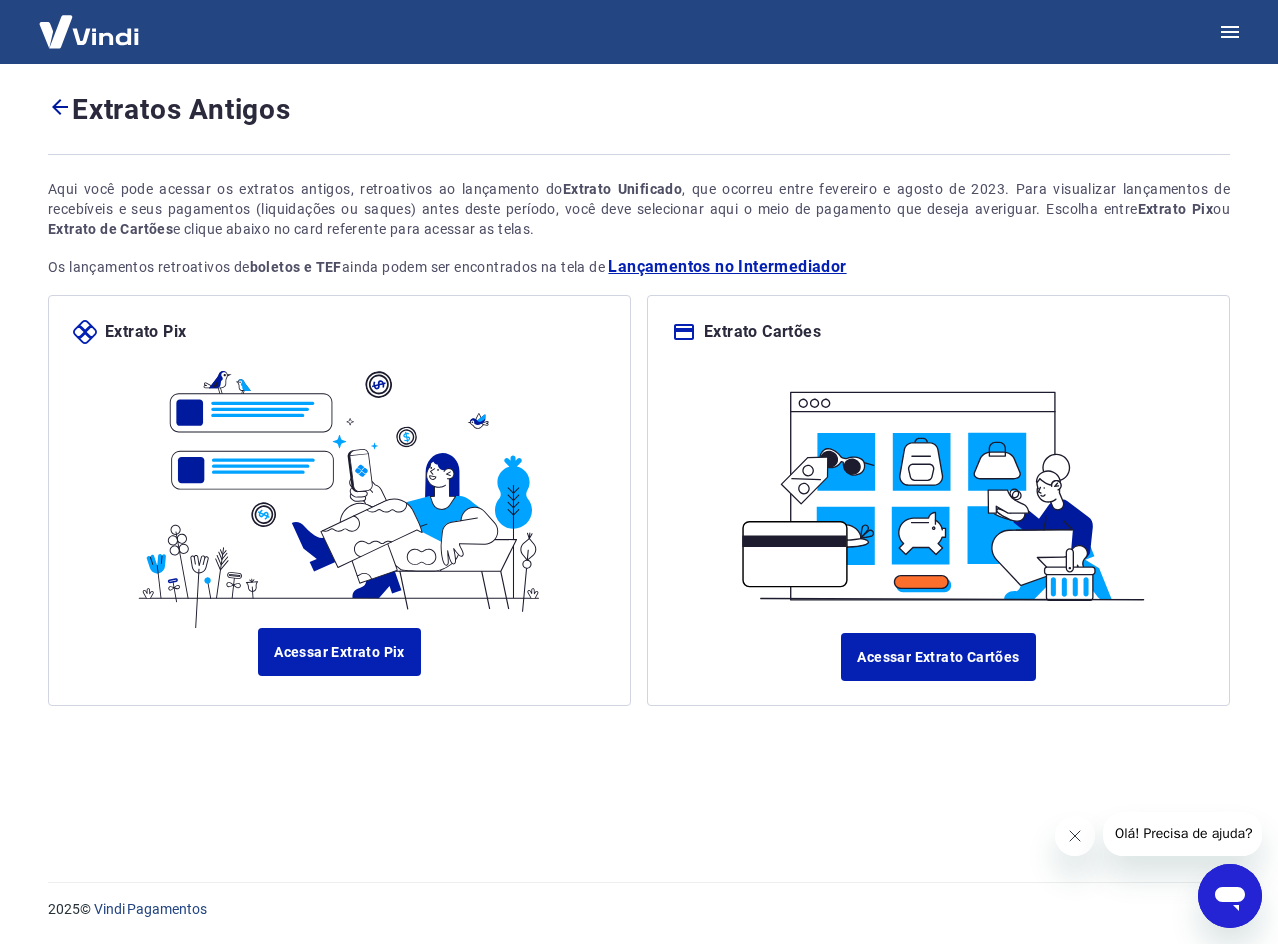 click 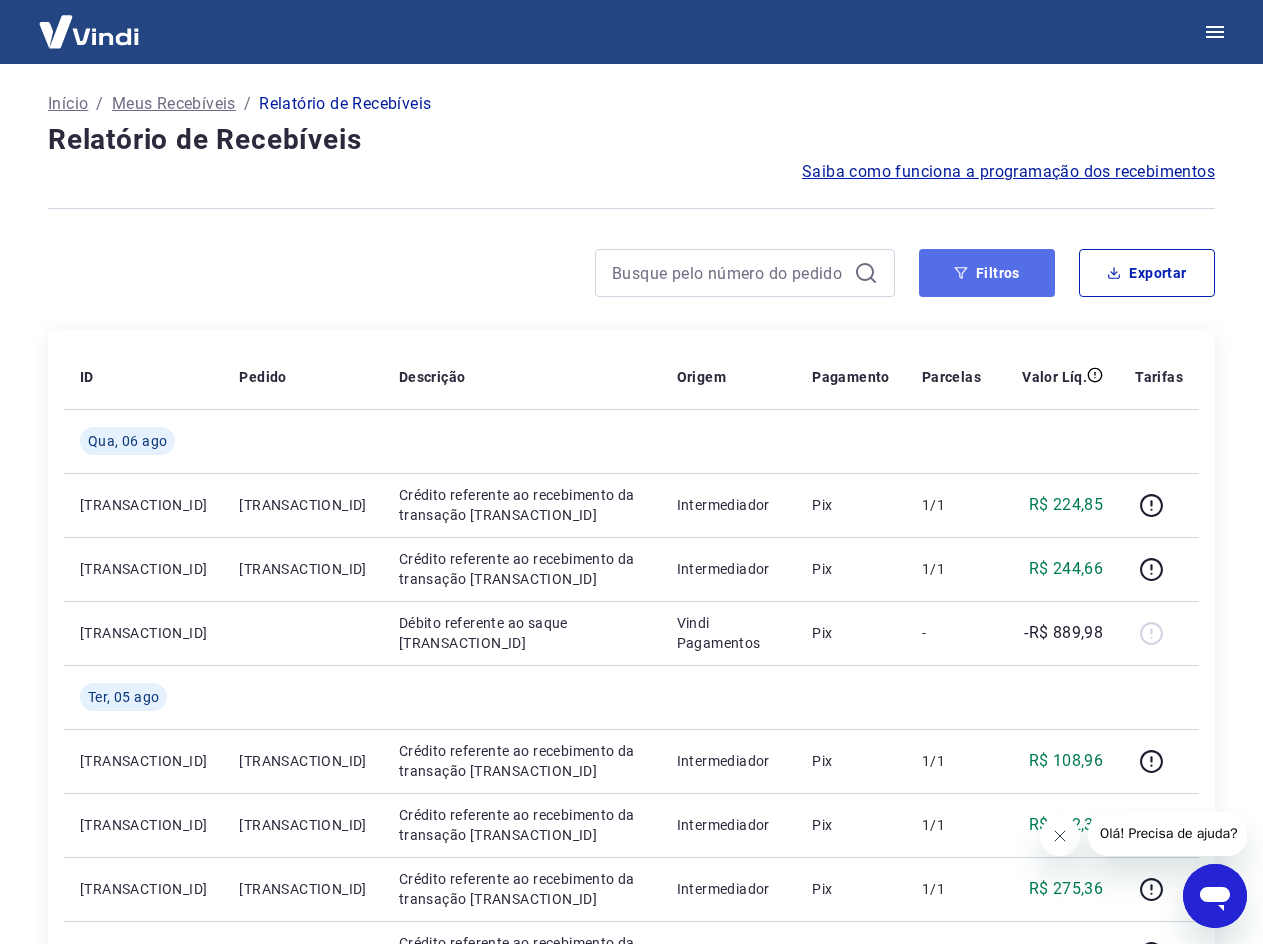 click on "Filtros" at bounding box center [987, 273] 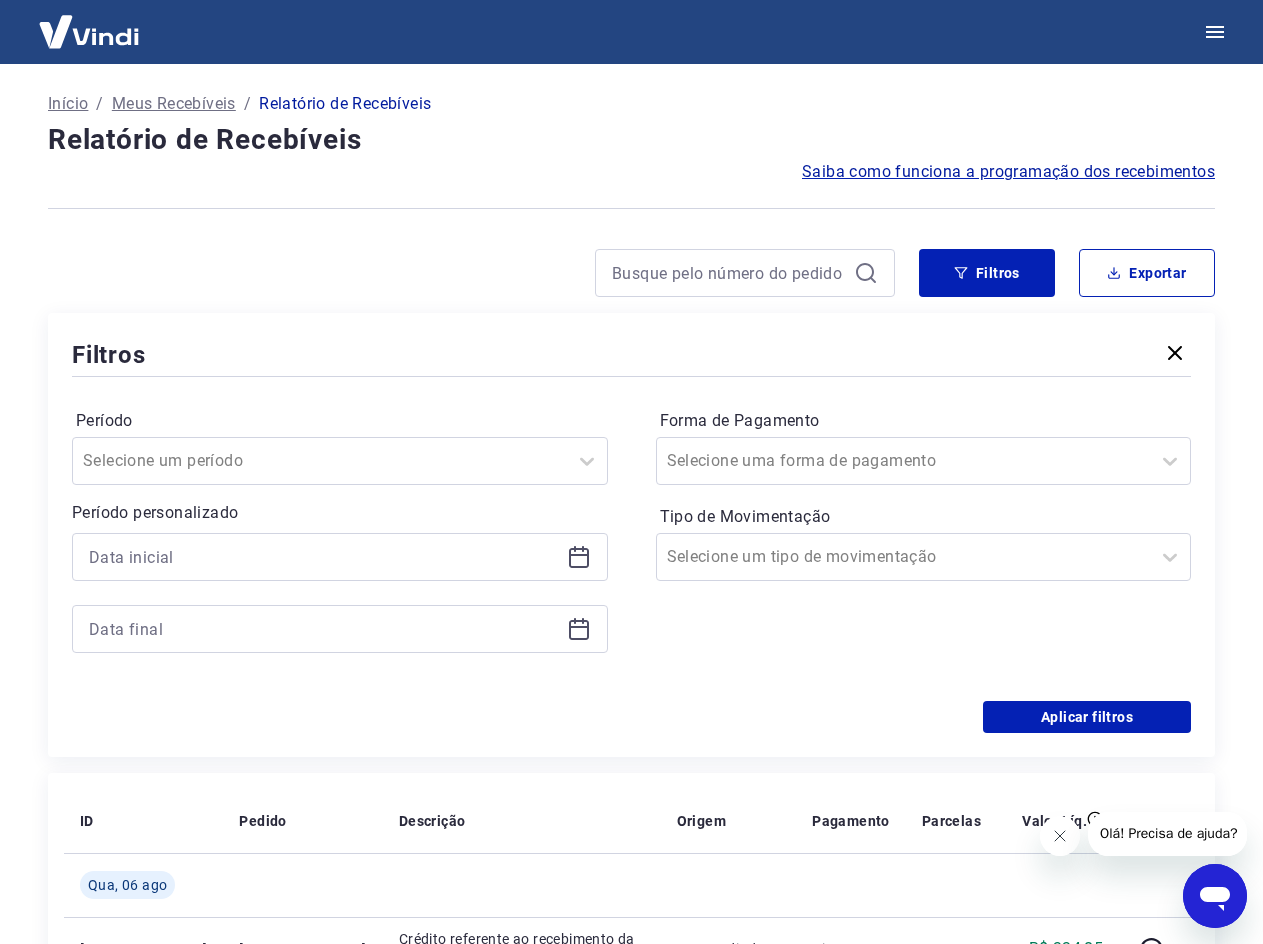 click 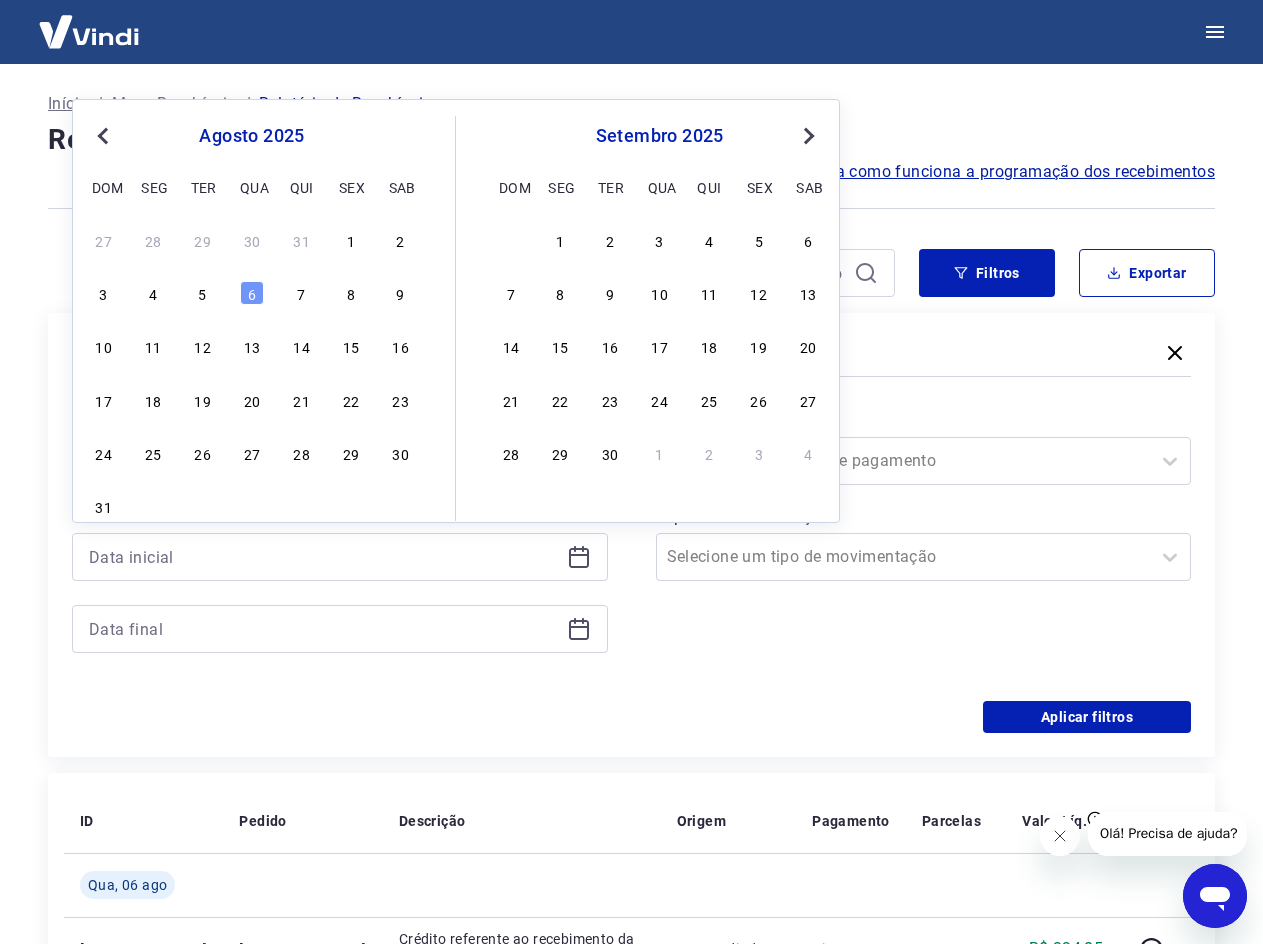 click on "Previous Month" at bounding box center (105, 135) 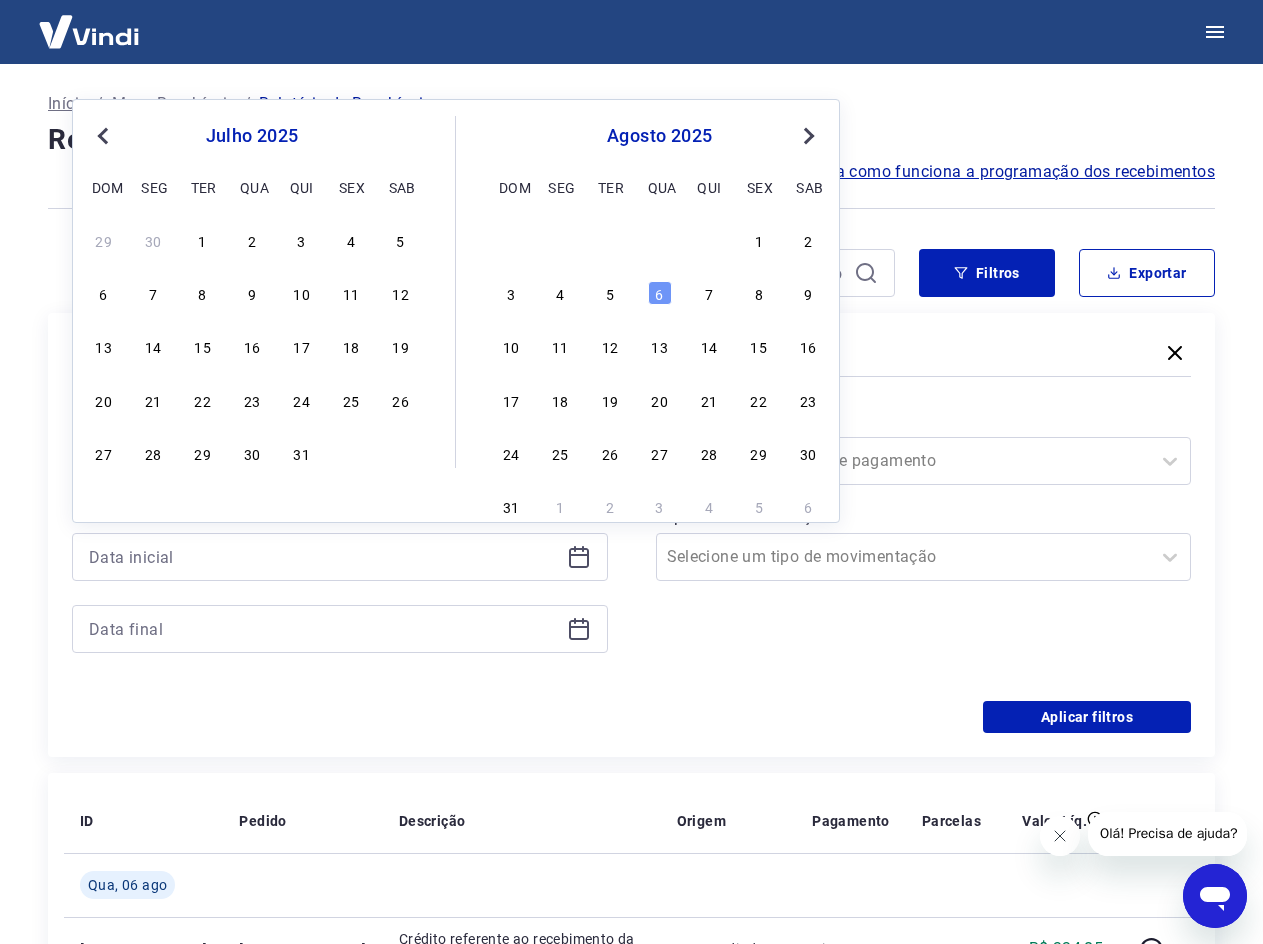 click on "Previous Month" at bounding box center (105, 135) 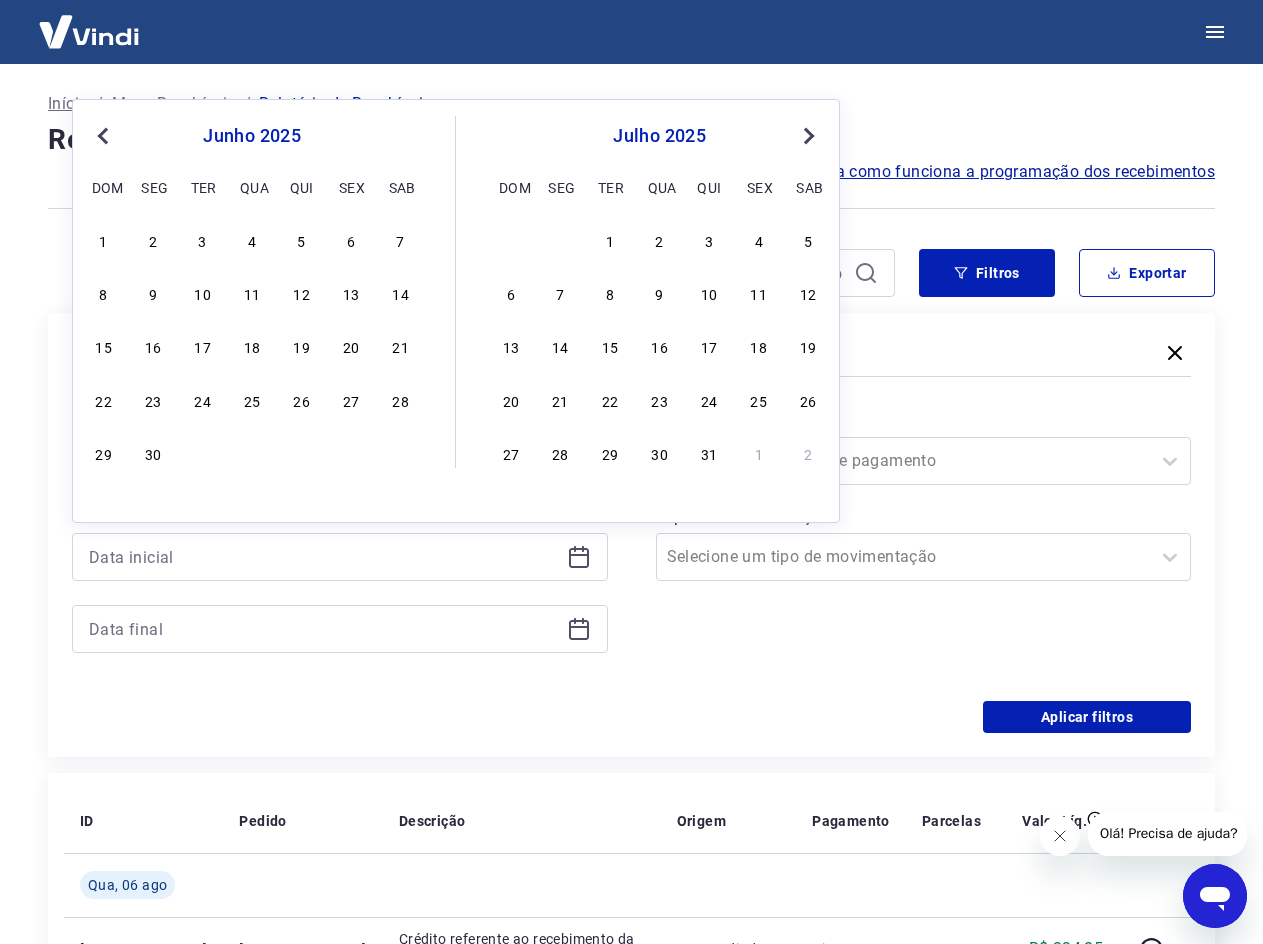 click on "Previous Month" at bounding box center [105, 135] 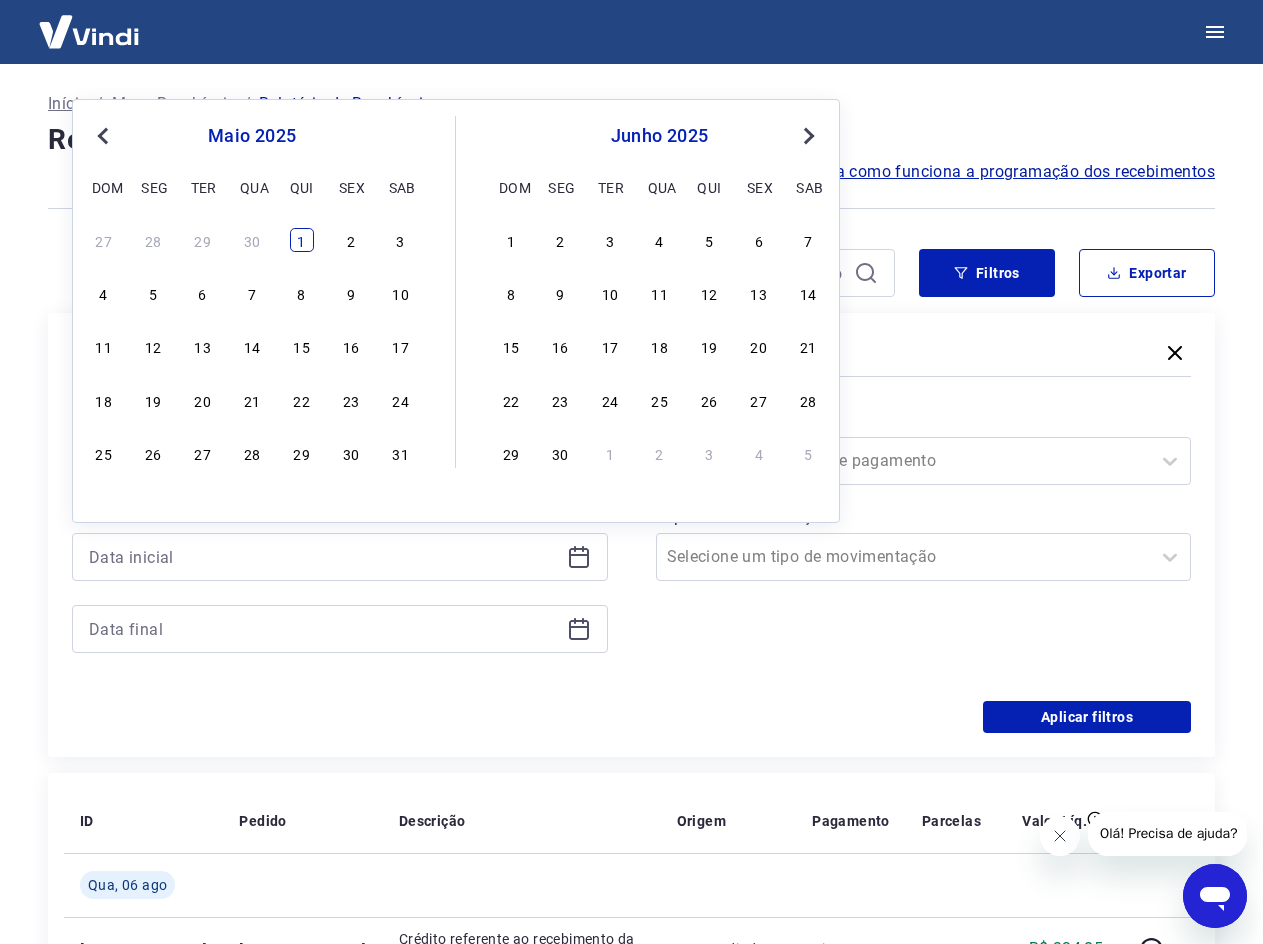 click on "1" at bounding box center [302, 240] 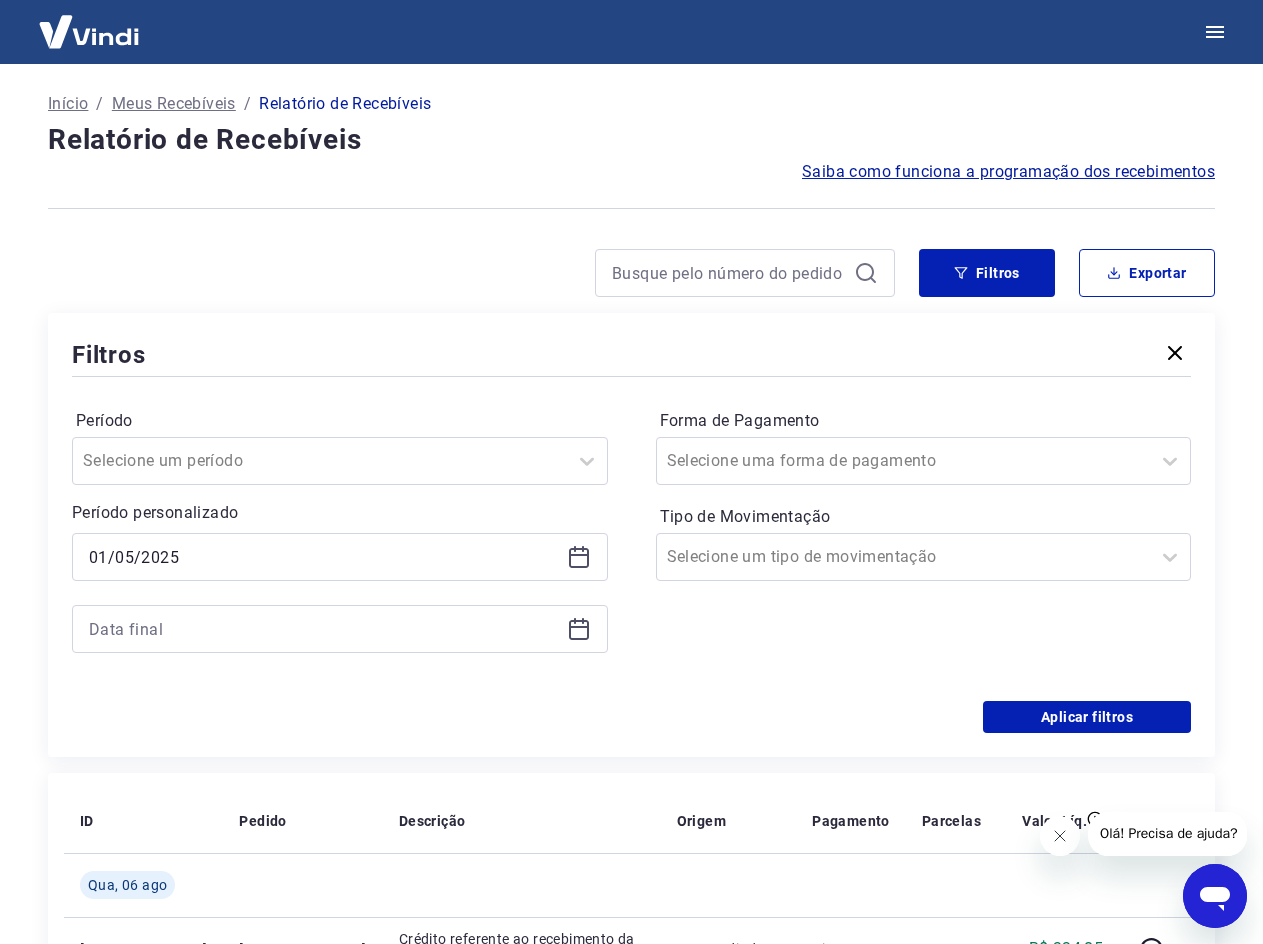 click 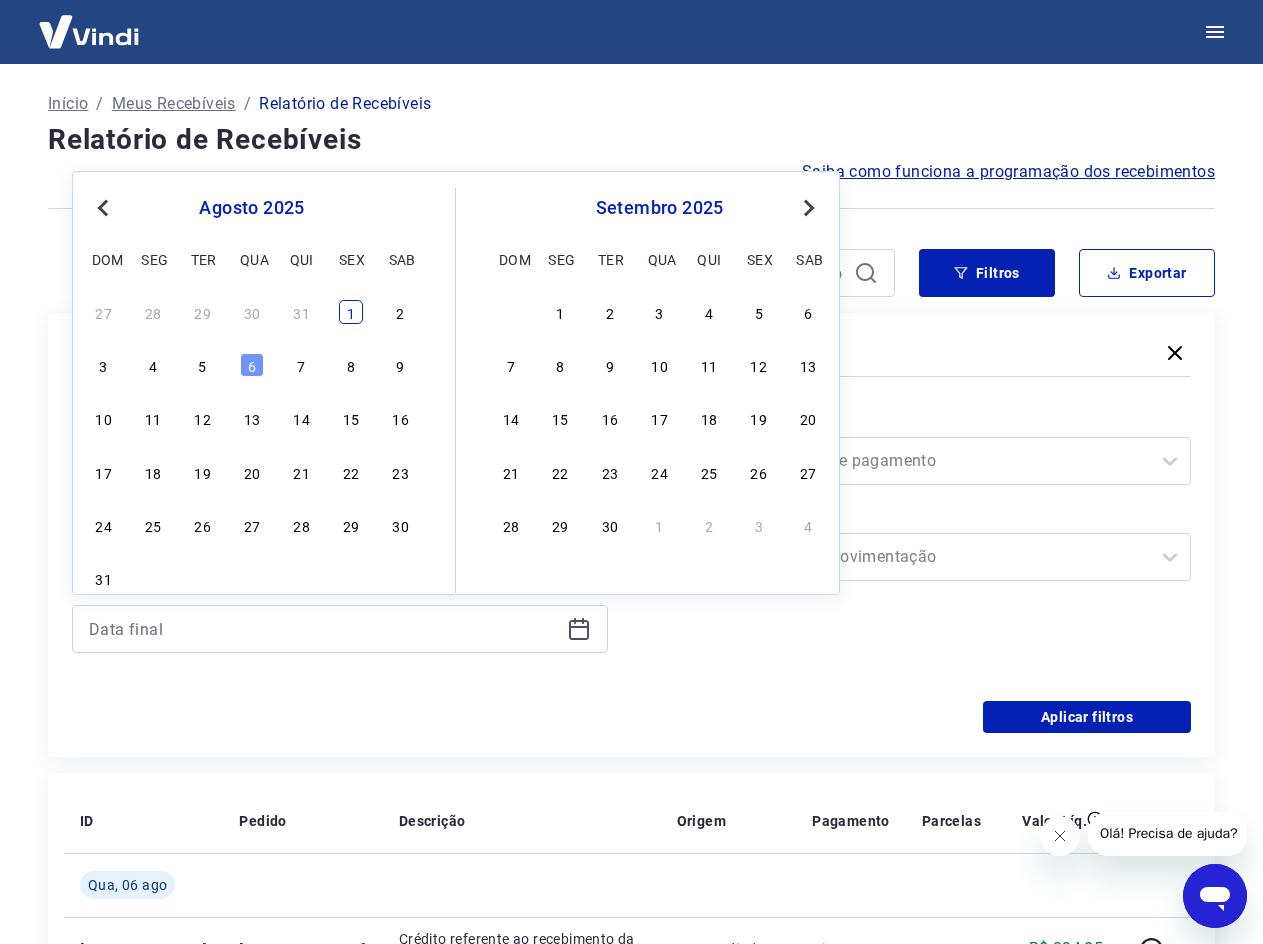 click on "1" at bounding box center [351, 312] 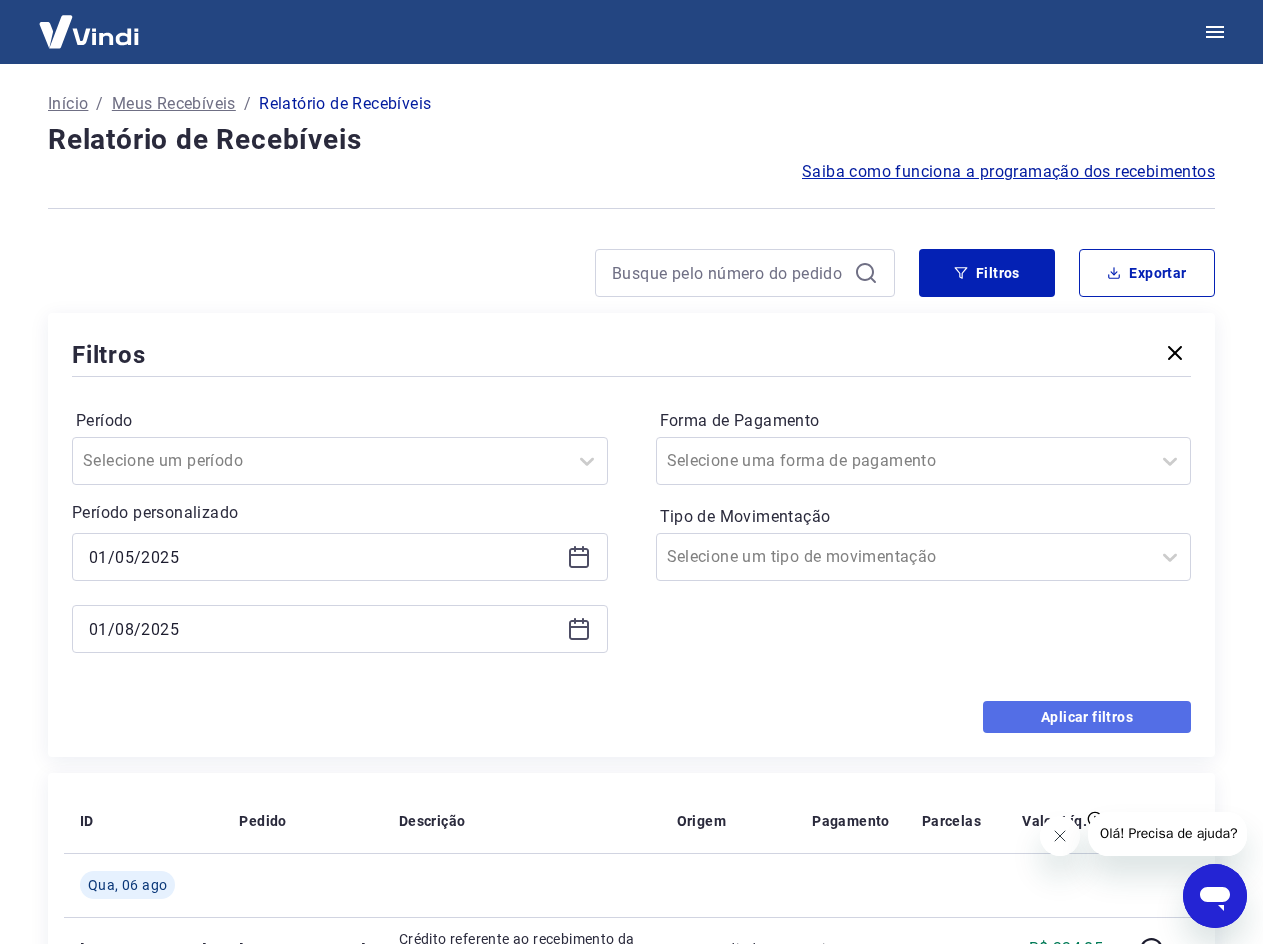 click on "Aplicar filtros" at bounding box center [1087, 717] 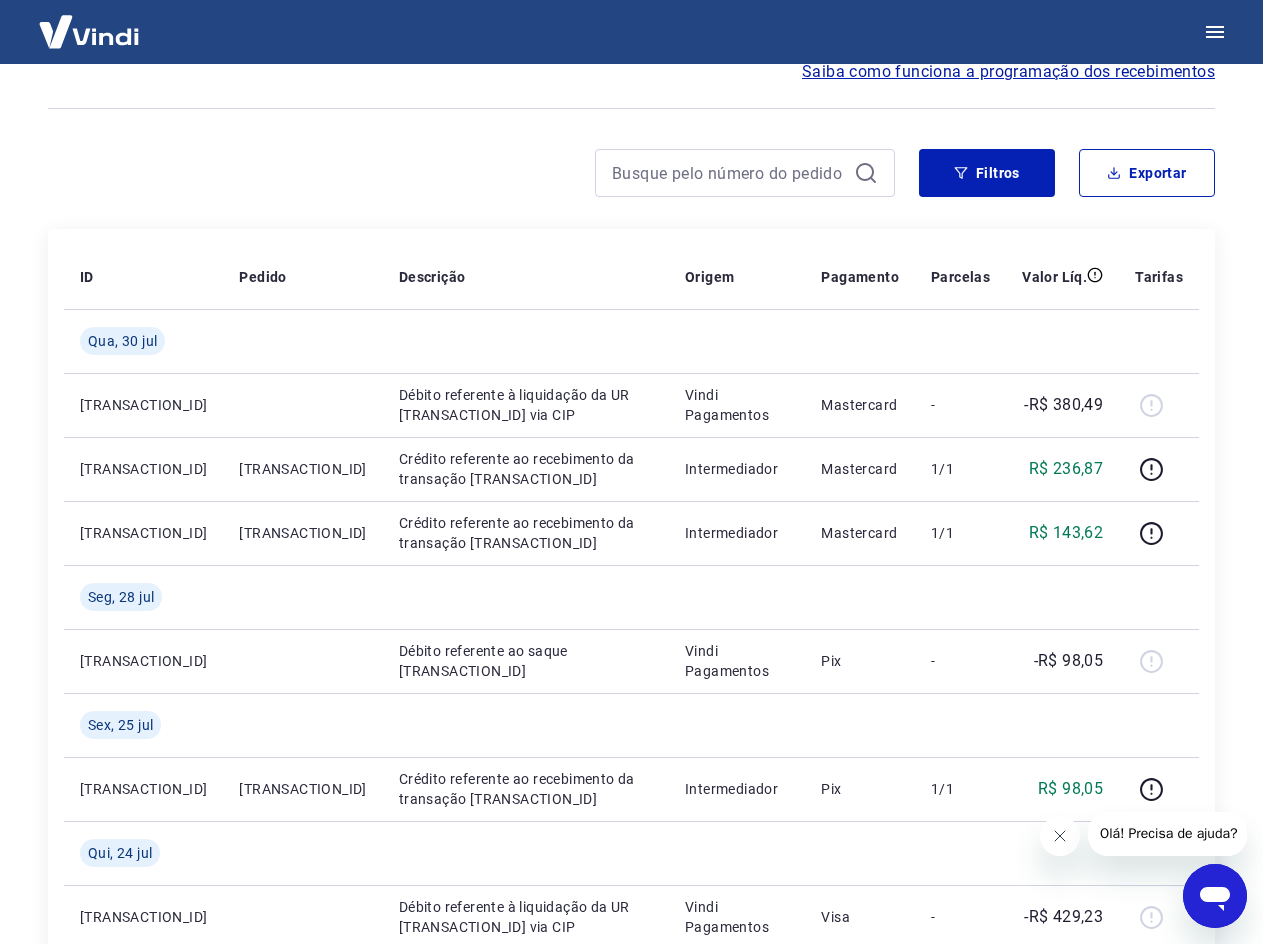 scroll, scrollTop: 0, scrollLeft: 0, axis: both 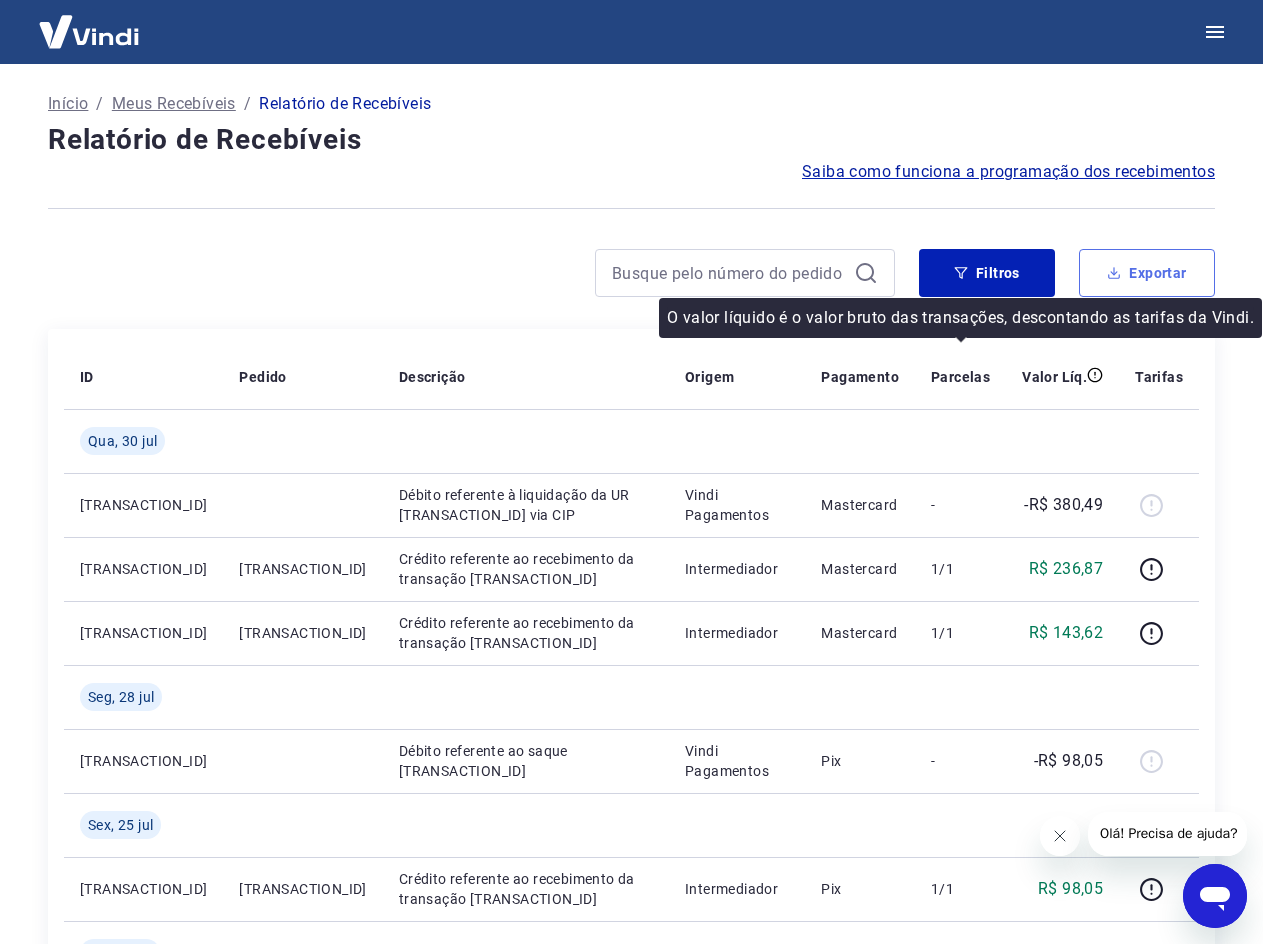 click on "Exportar" at bounding box center (1147, 273) 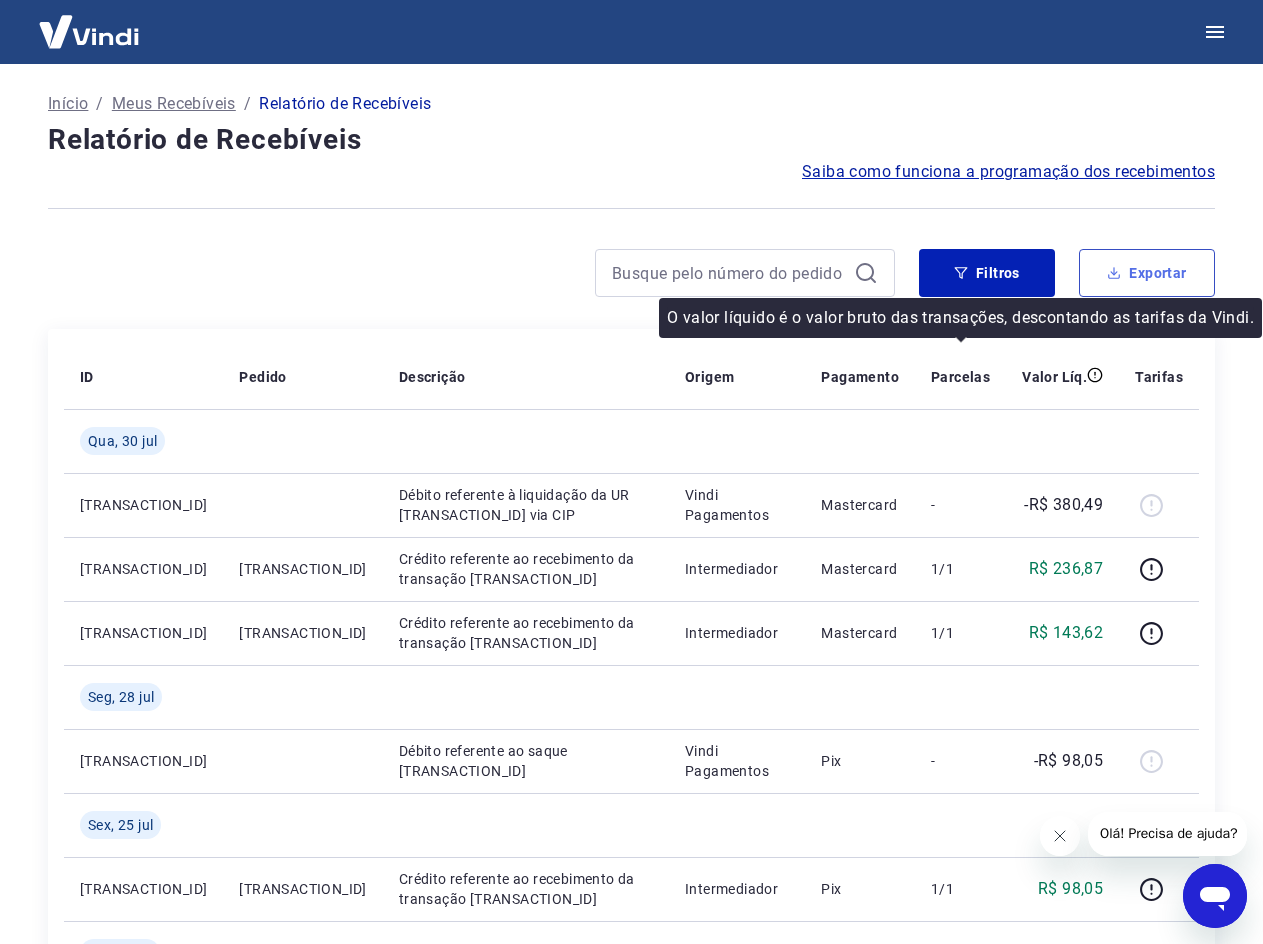 type on "01/05/2025" 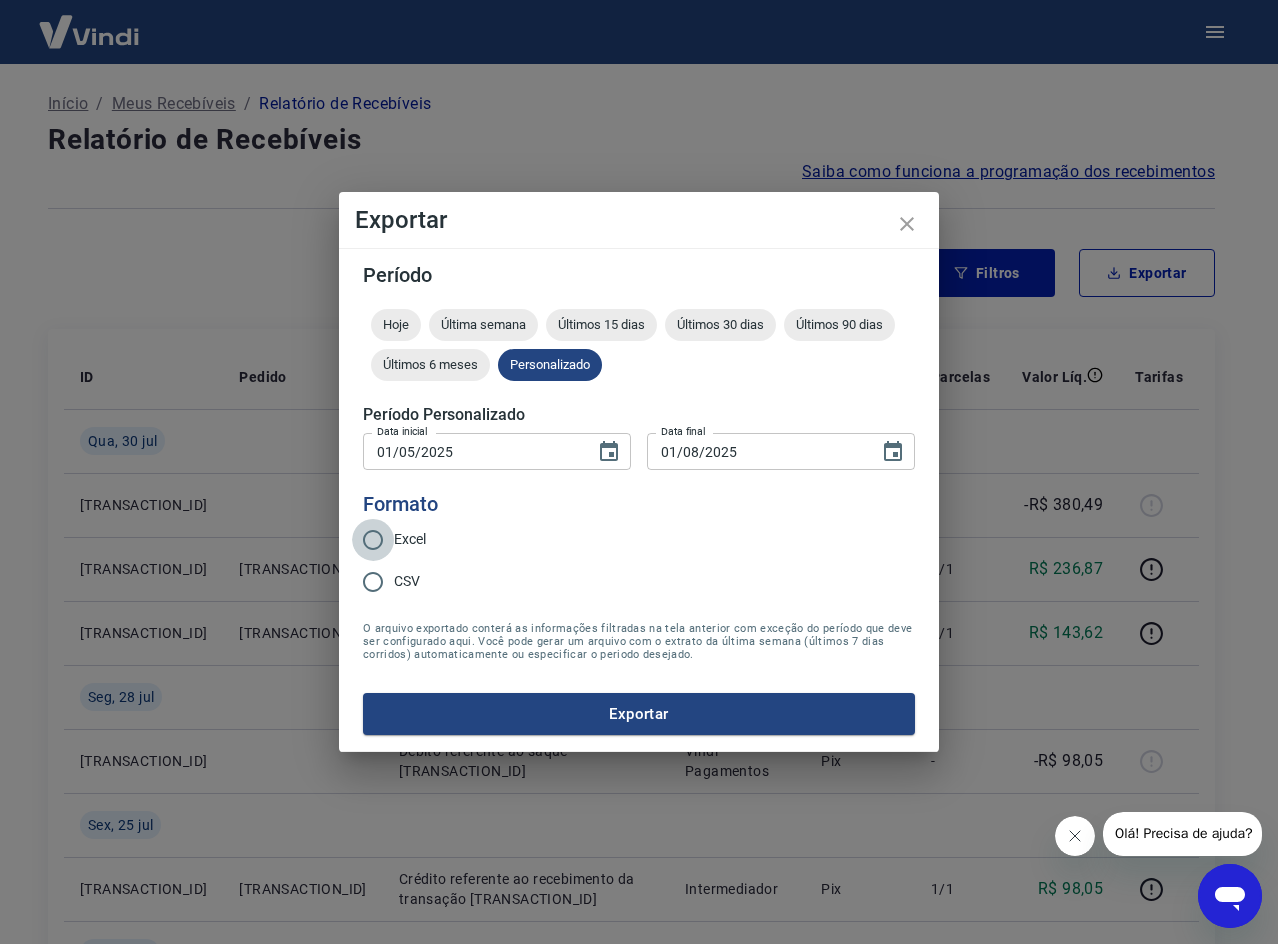 click on "Excel" at bounding box center [373, 540] 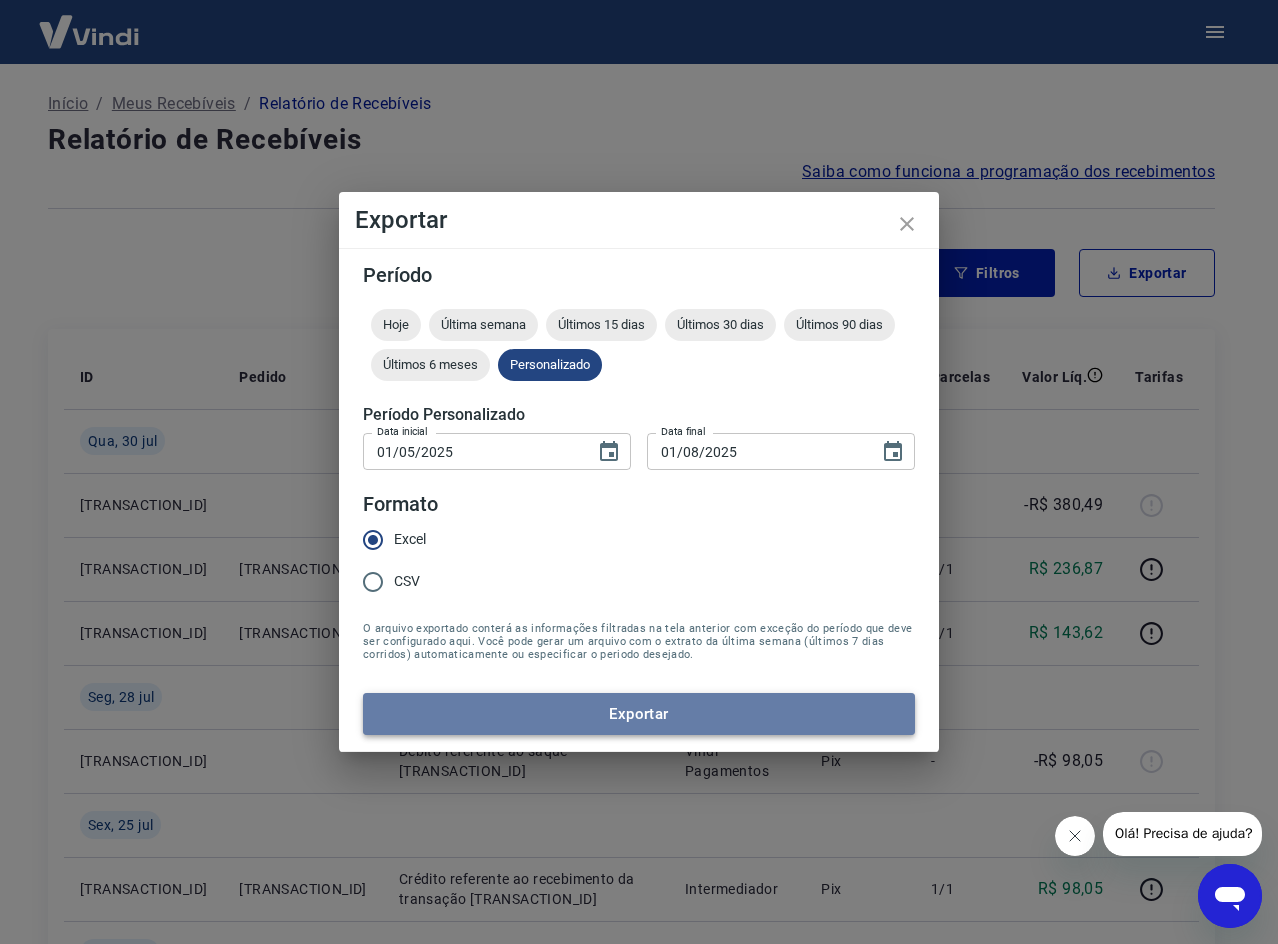 click on "Exportar" at bounding box center [639, 714] 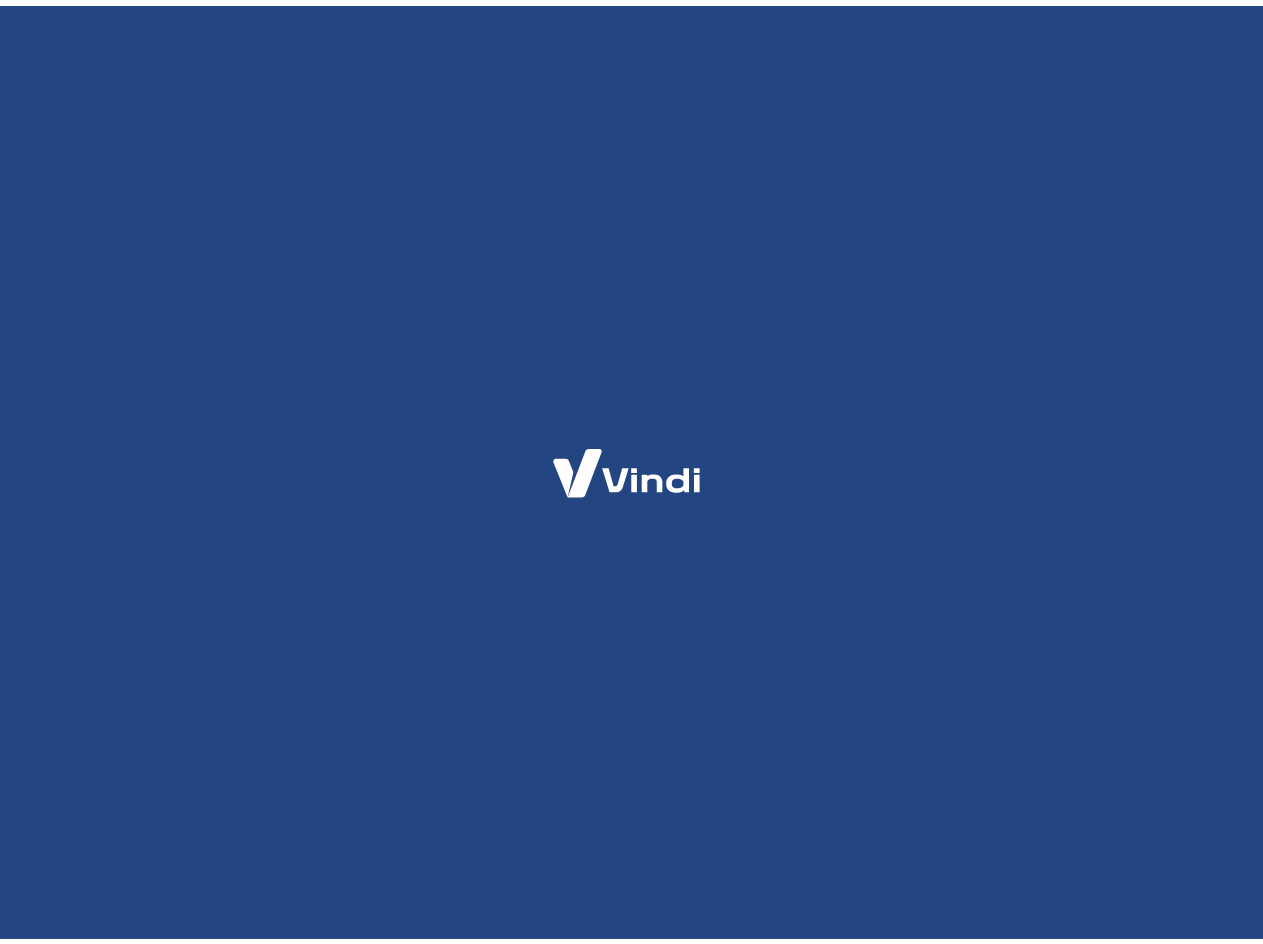 scroll, scrollTop: 0, scrollLeft: 0, axis: both 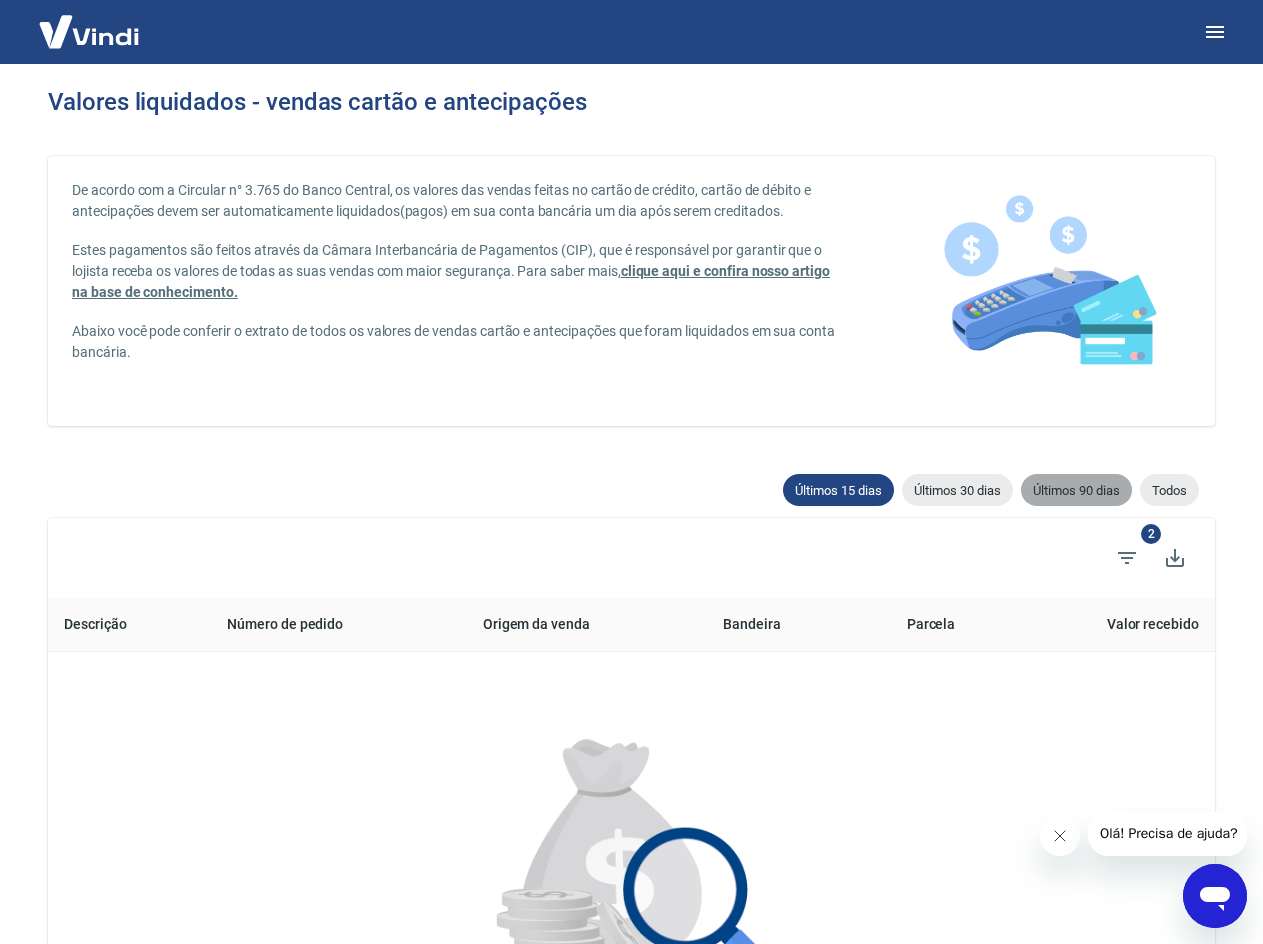 click on "Últimos 90 dias" at bounding box center (1076, 490) 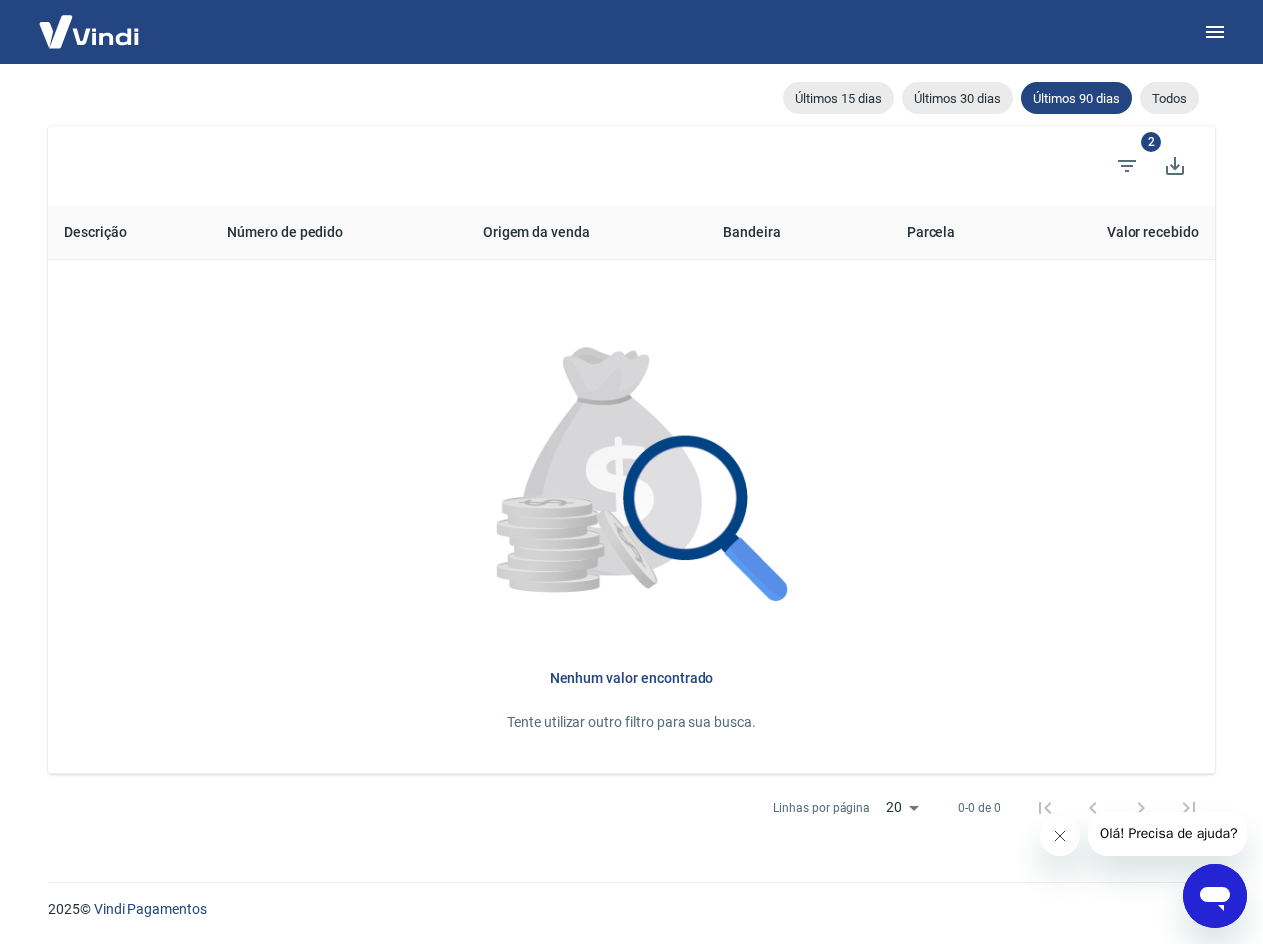 scroll, scrollTop: 0, scrollLeft: 0, axis: both 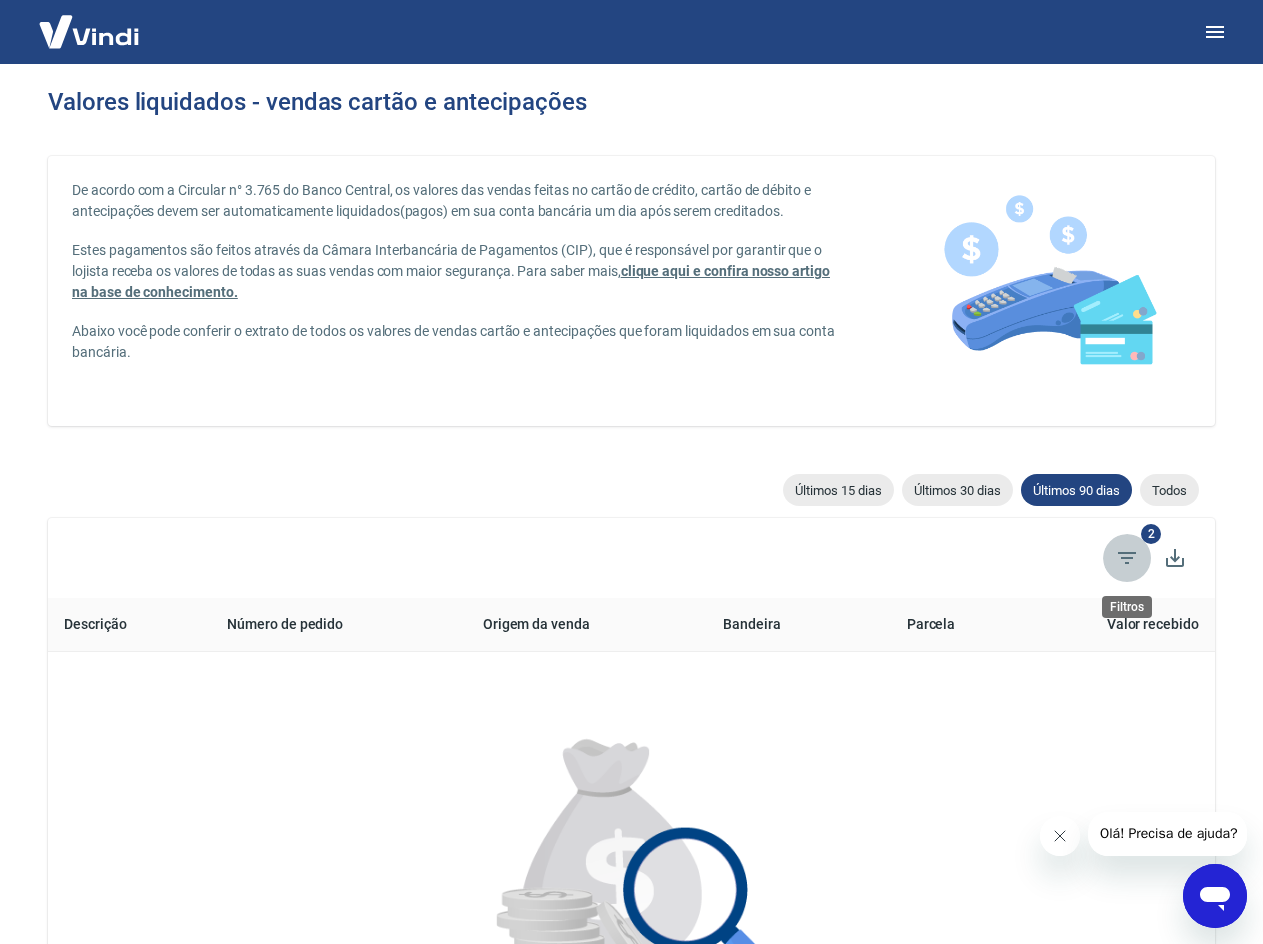 click 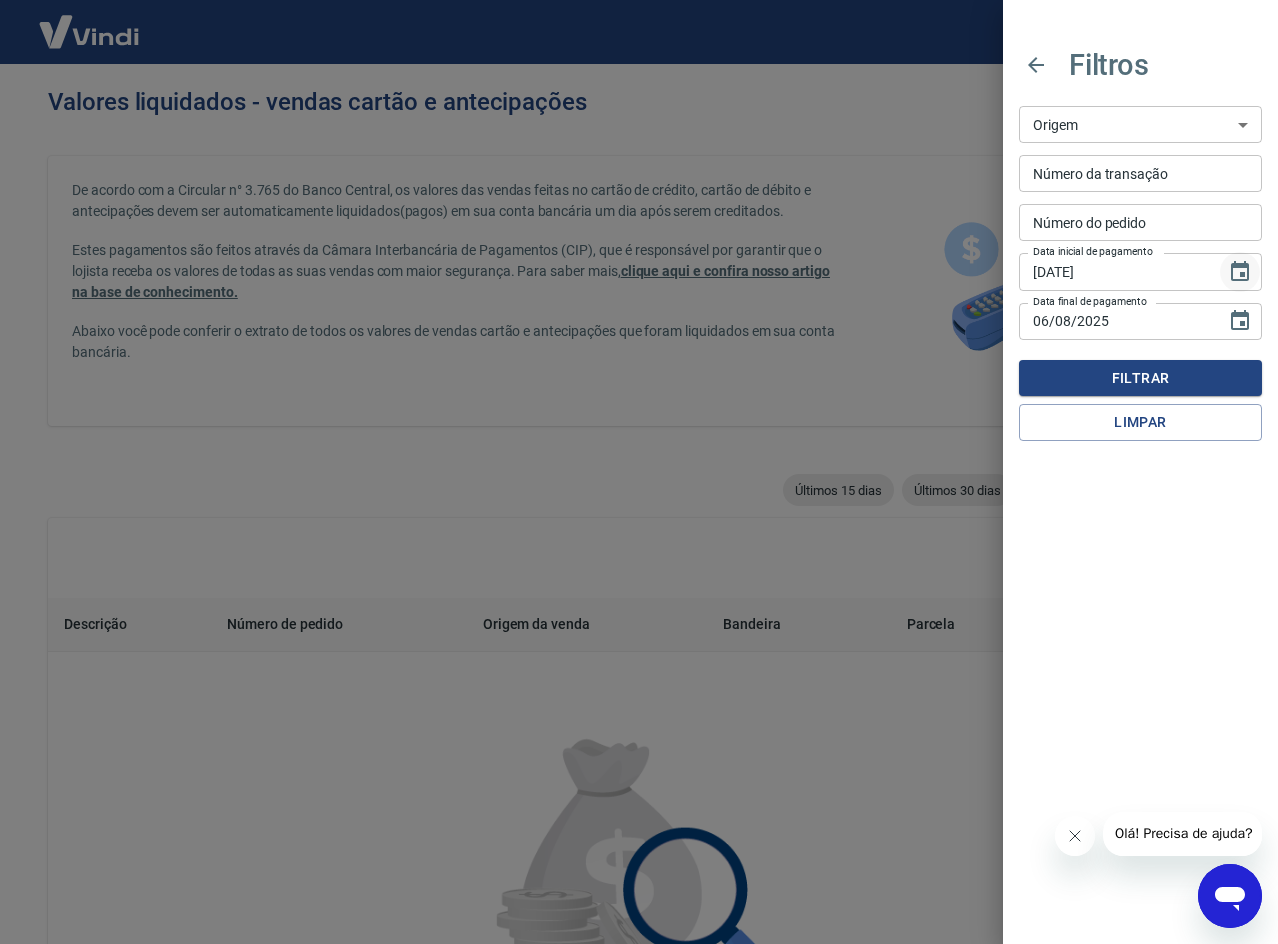 click 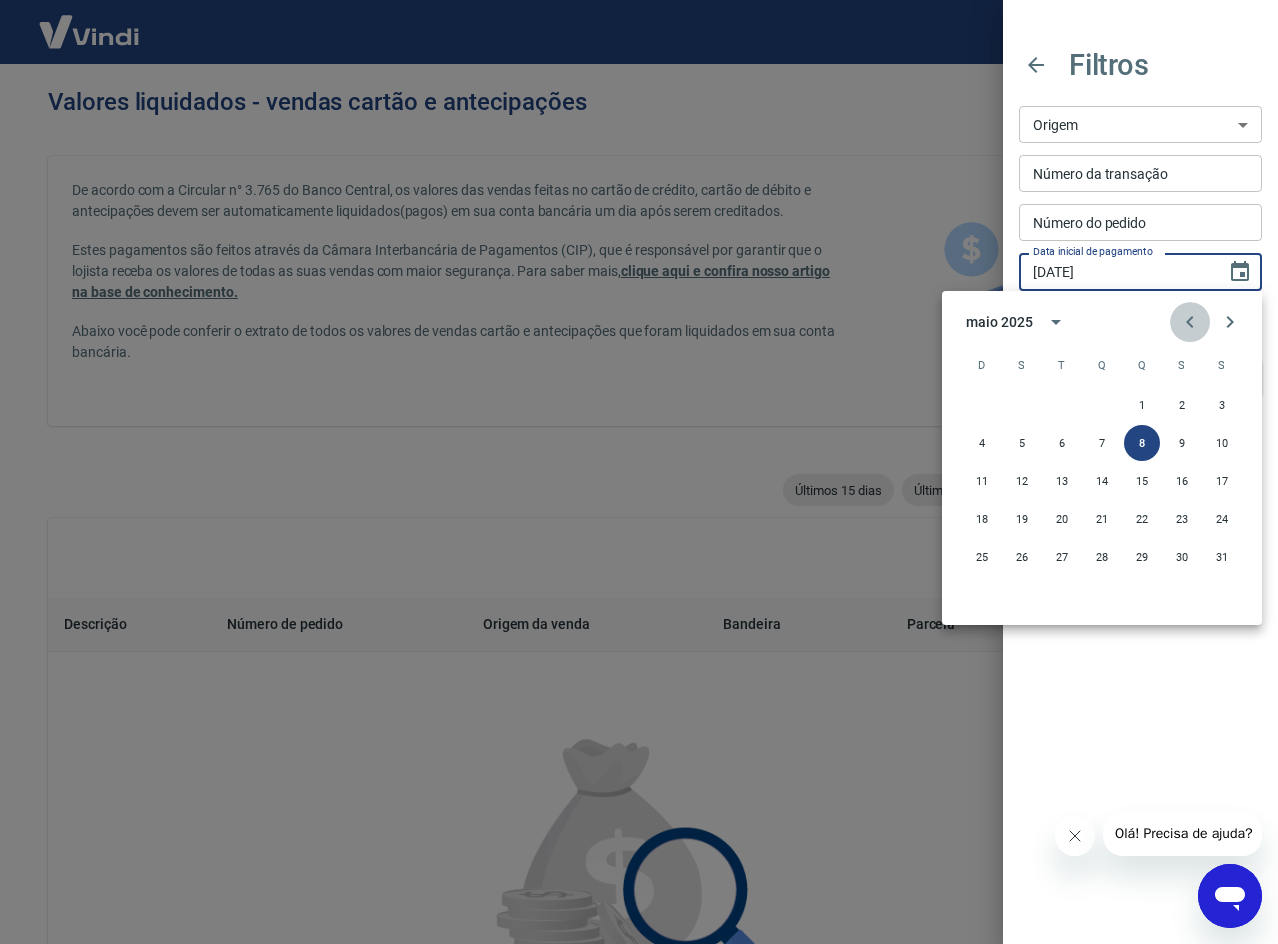 click 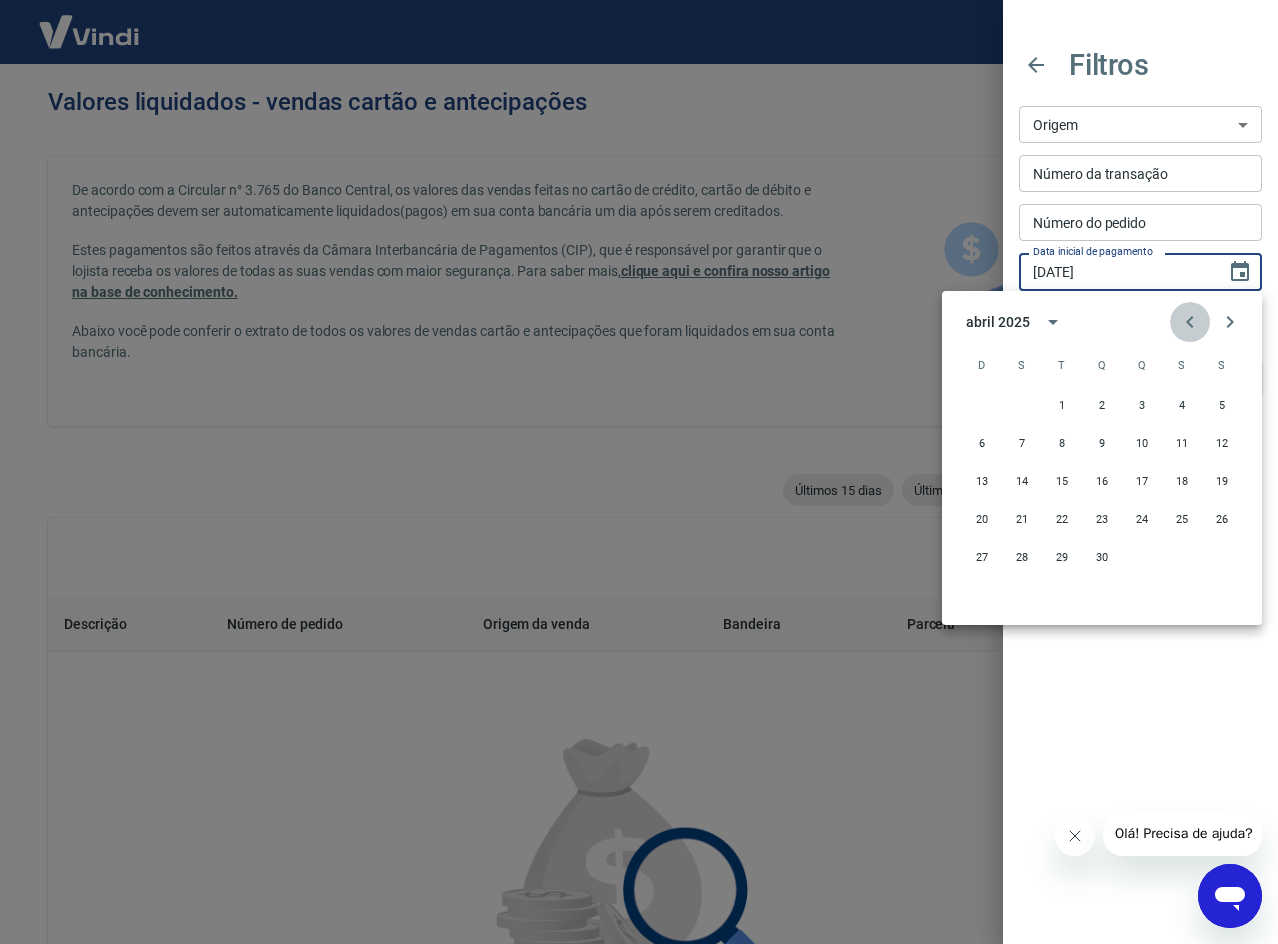 click 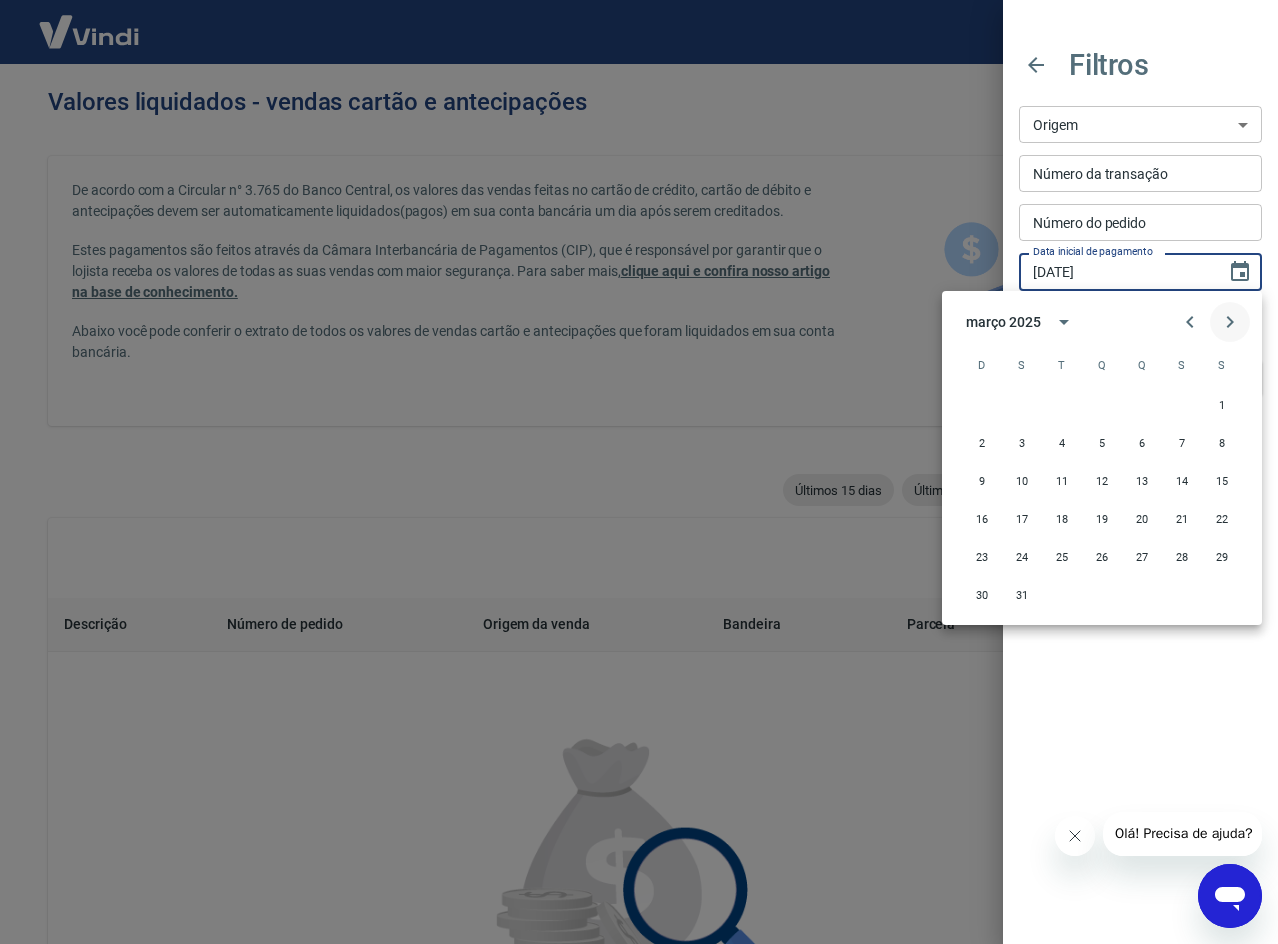 click 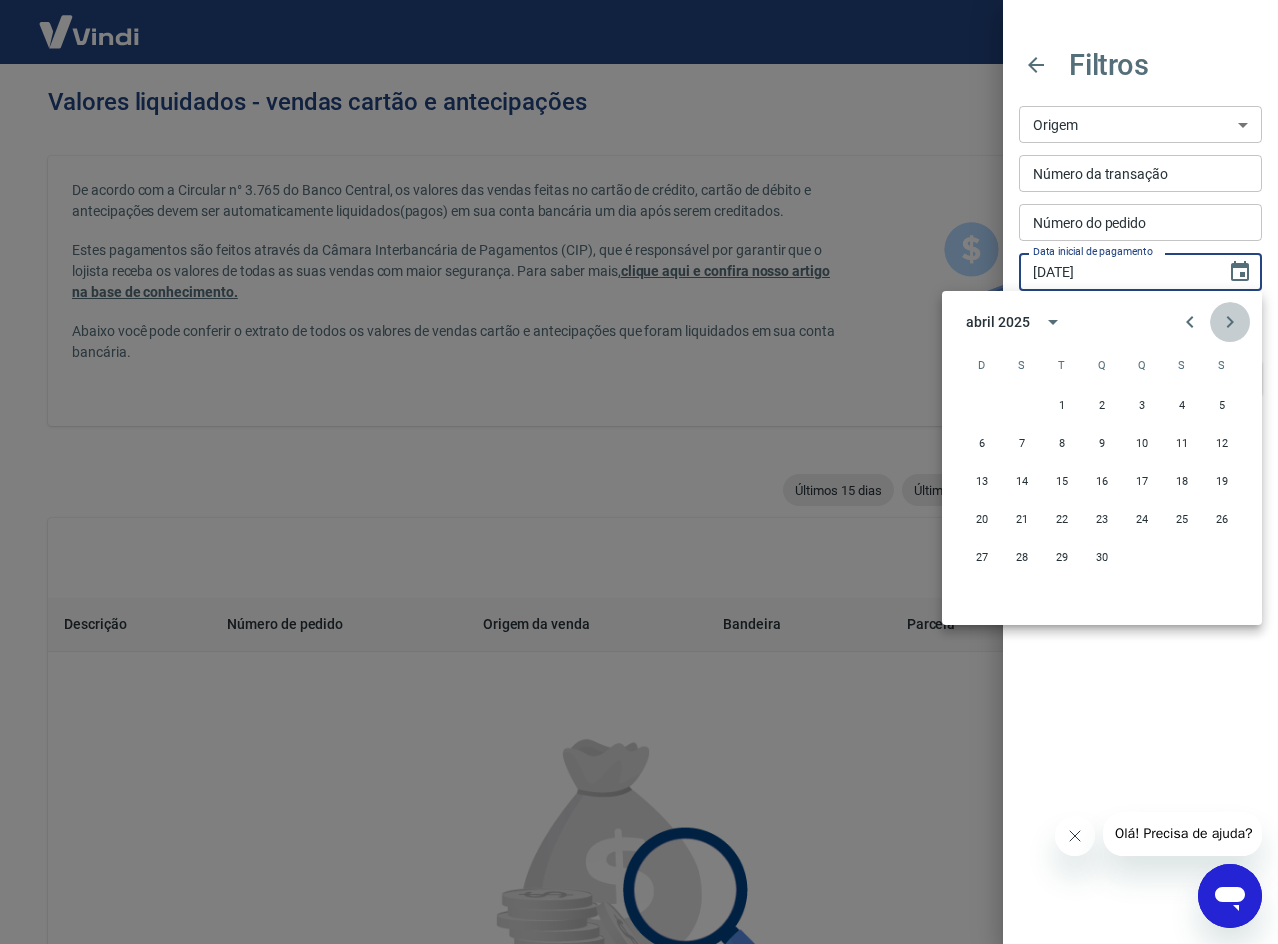 click 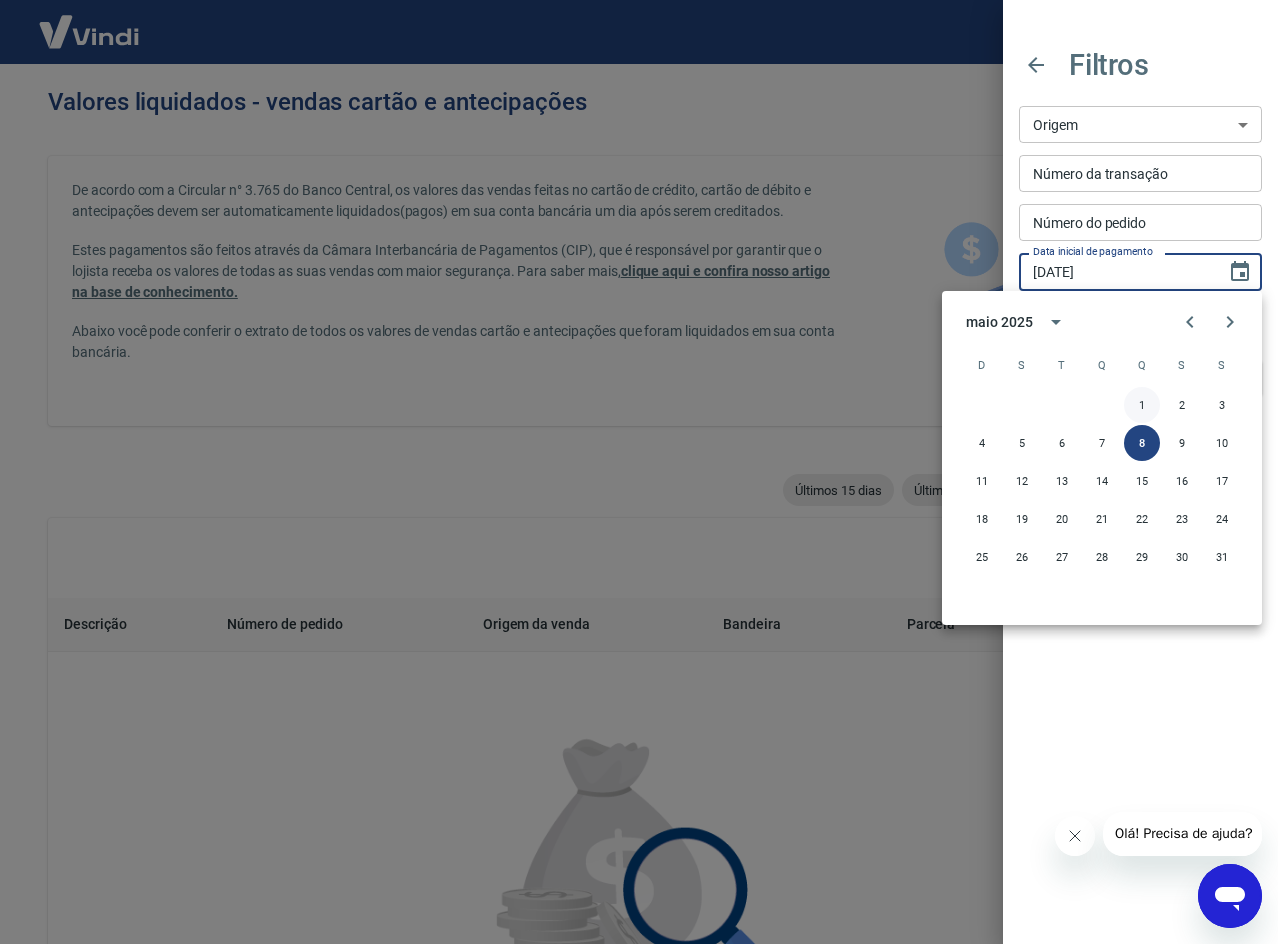click on "1" at bounding box center (1142, 405) 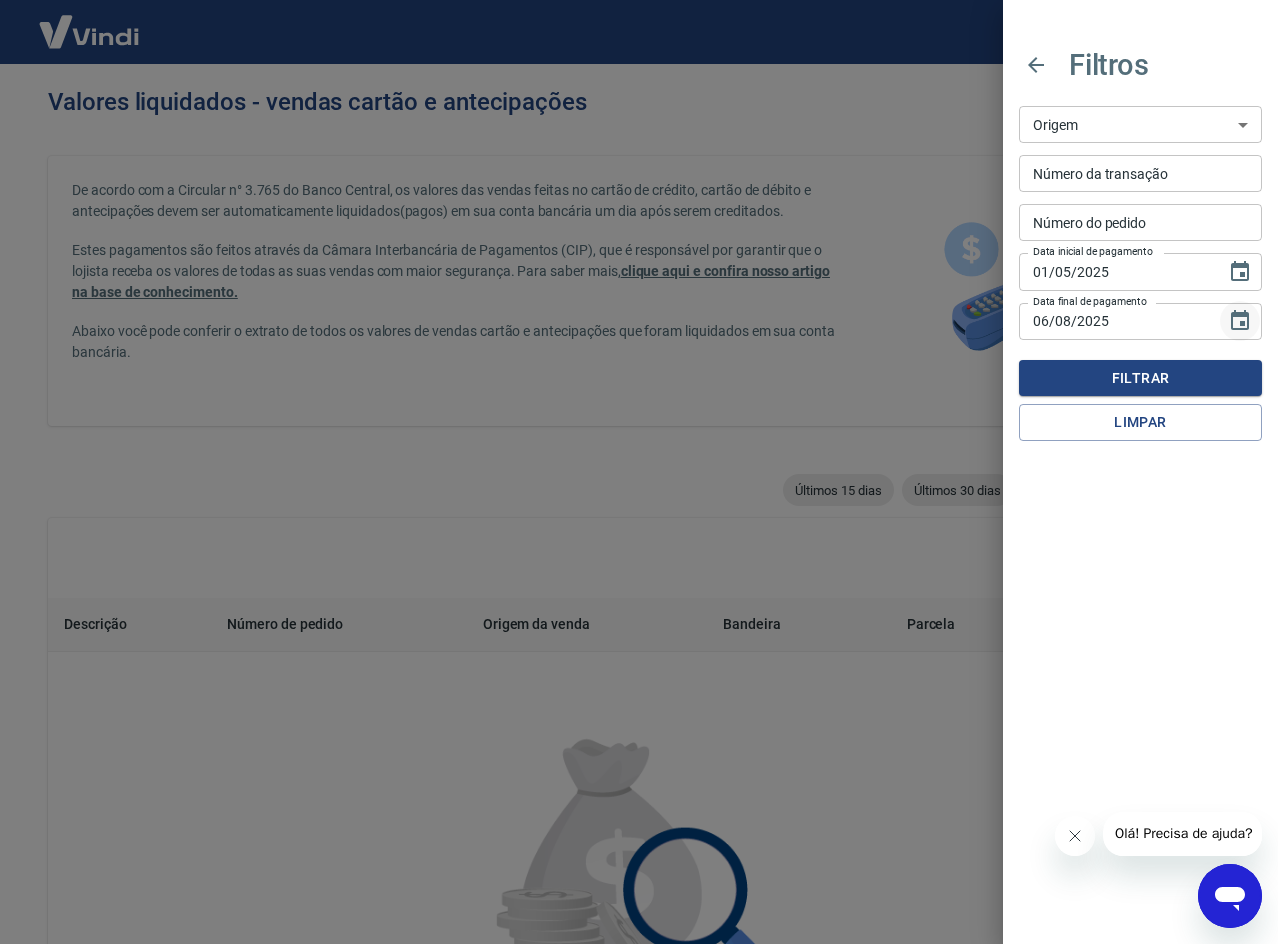 click 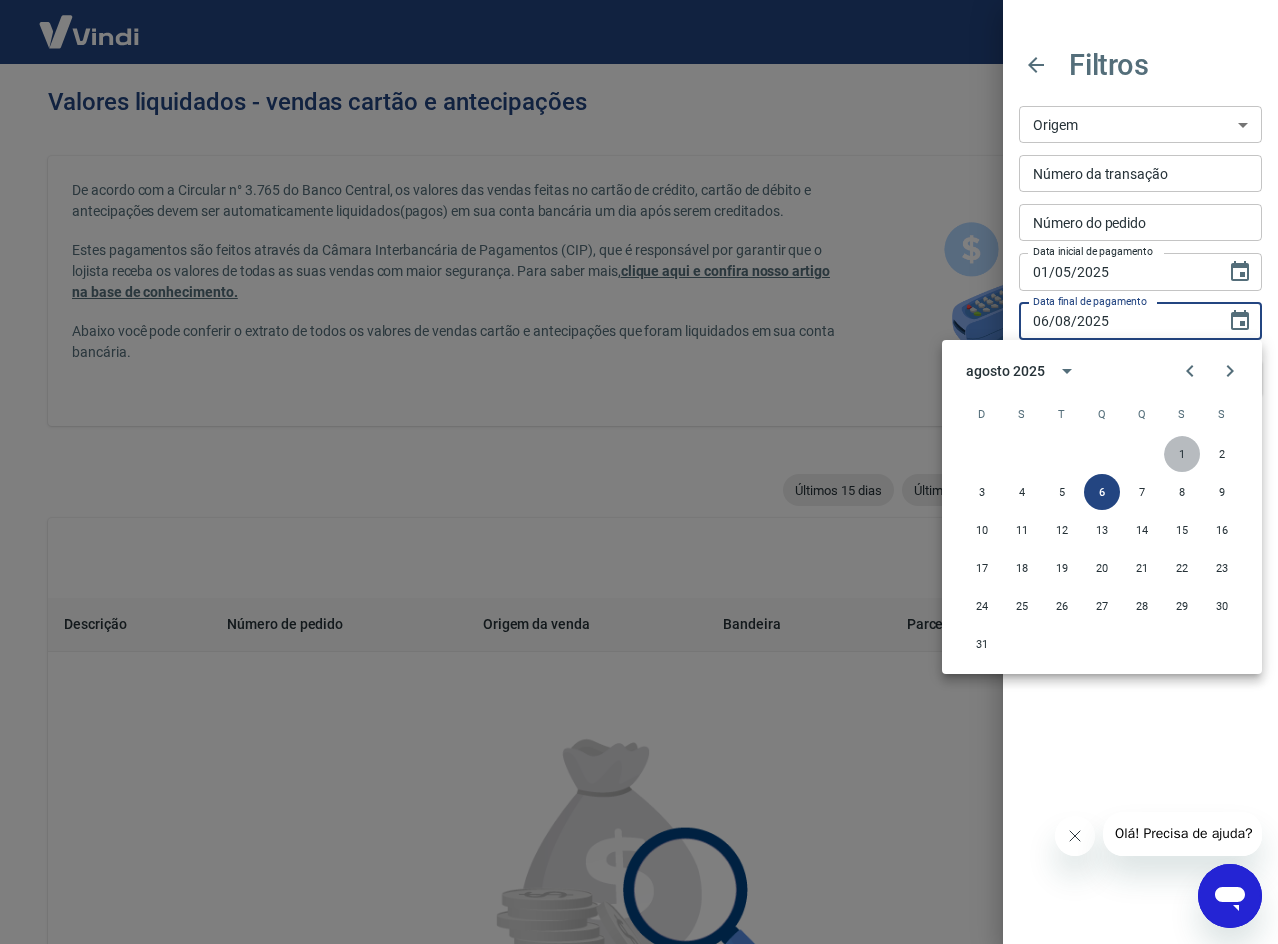 drag, startPoint x: 1171, startPoint y: 445, endPoint x: 1182, endPoint y: 450, distance: 12.083046 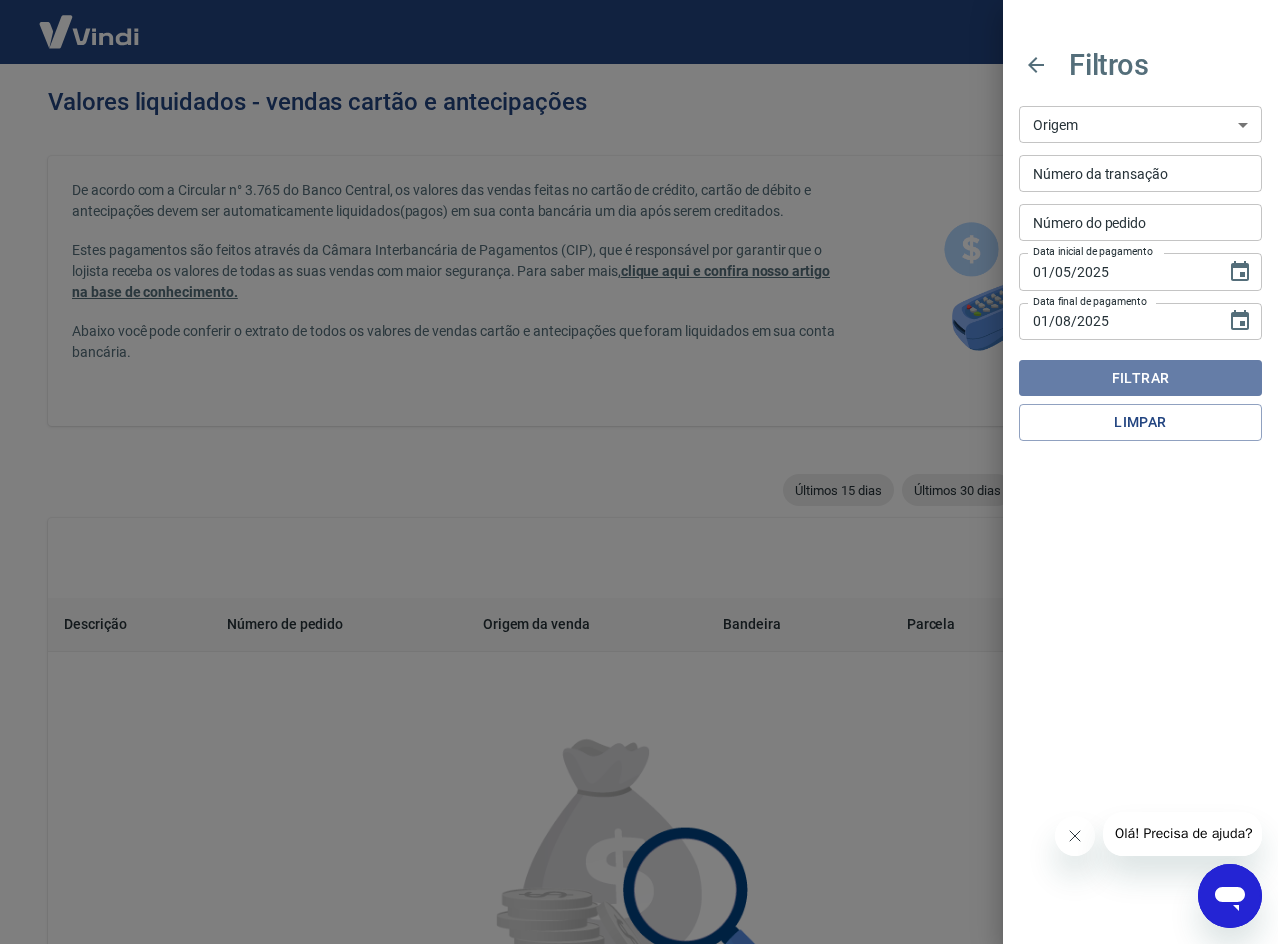 click on "Filtrar" at bounding box center [1140, 378] 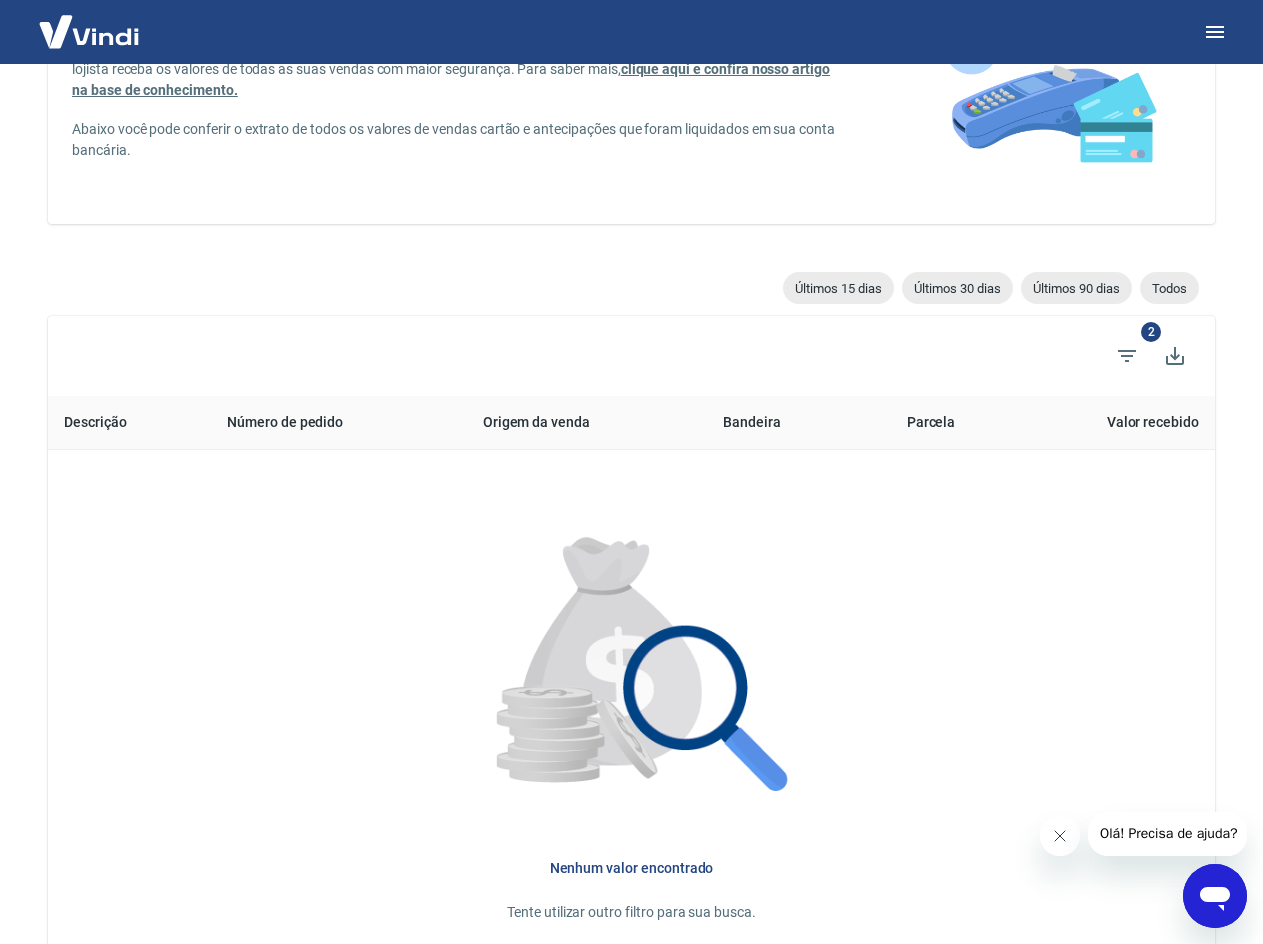 scroll, scrollTop: 0, scrollLeft: 0, axis: both 